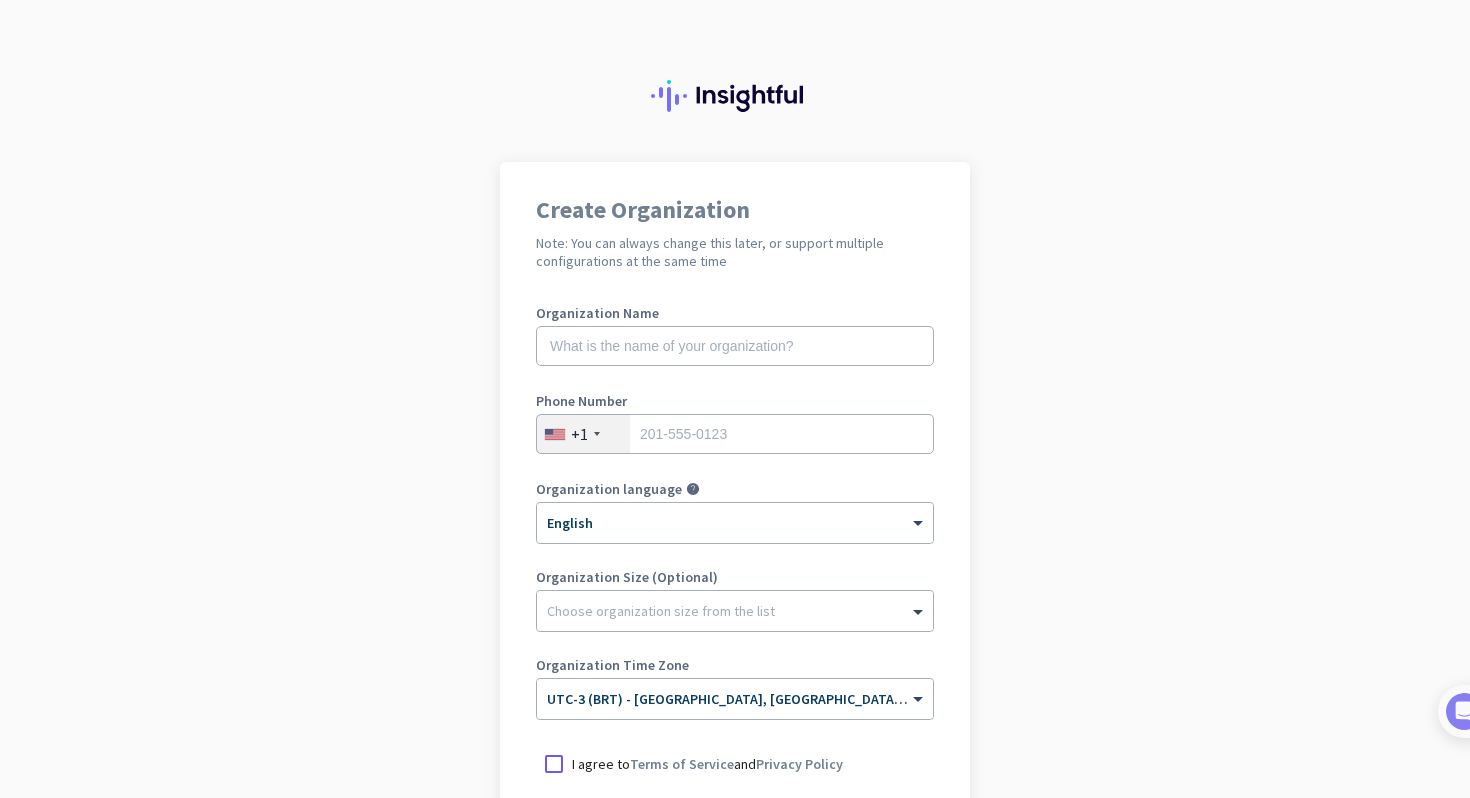 scroll, scrollTop: 0, scrollLeft: 0, axis: both 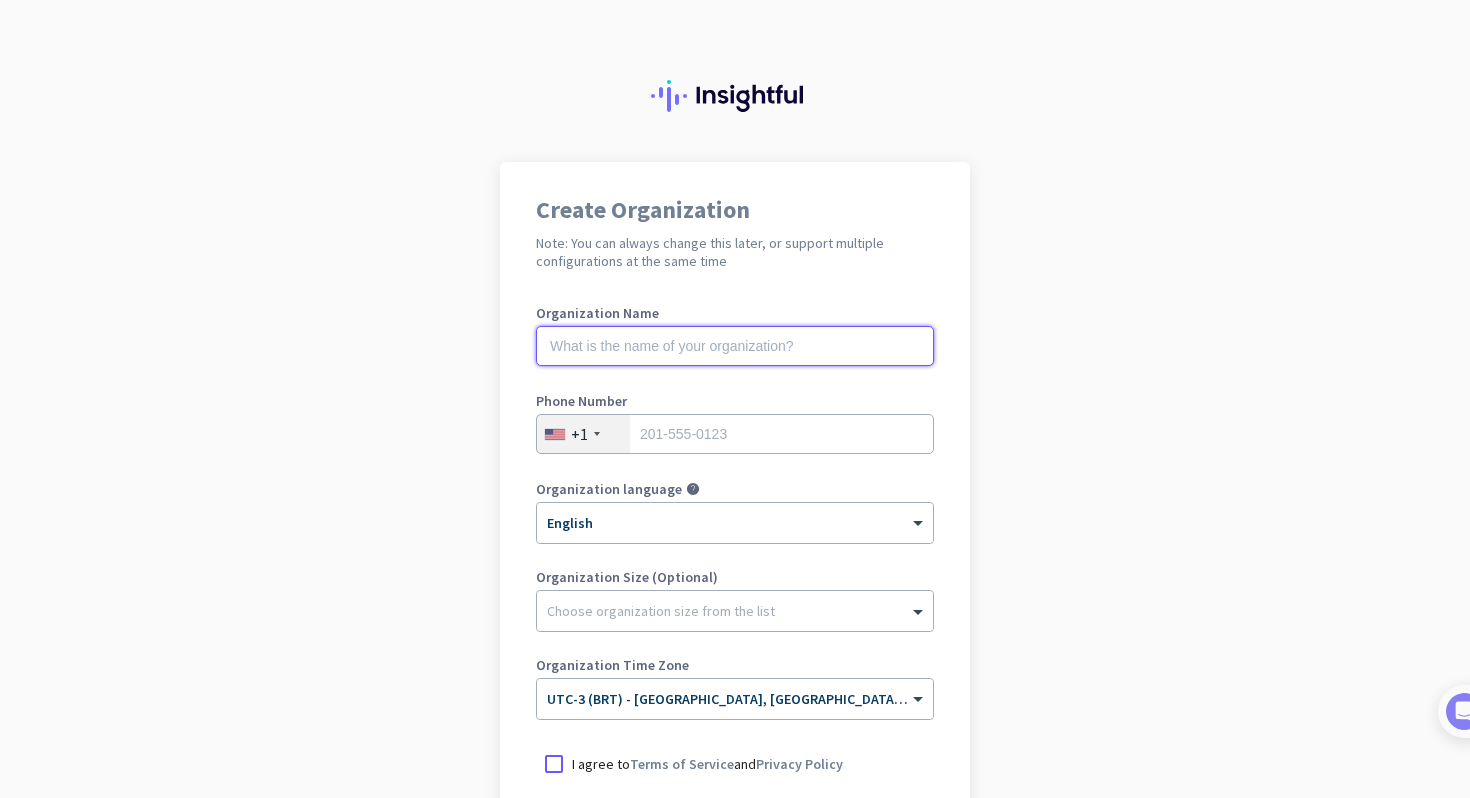 click 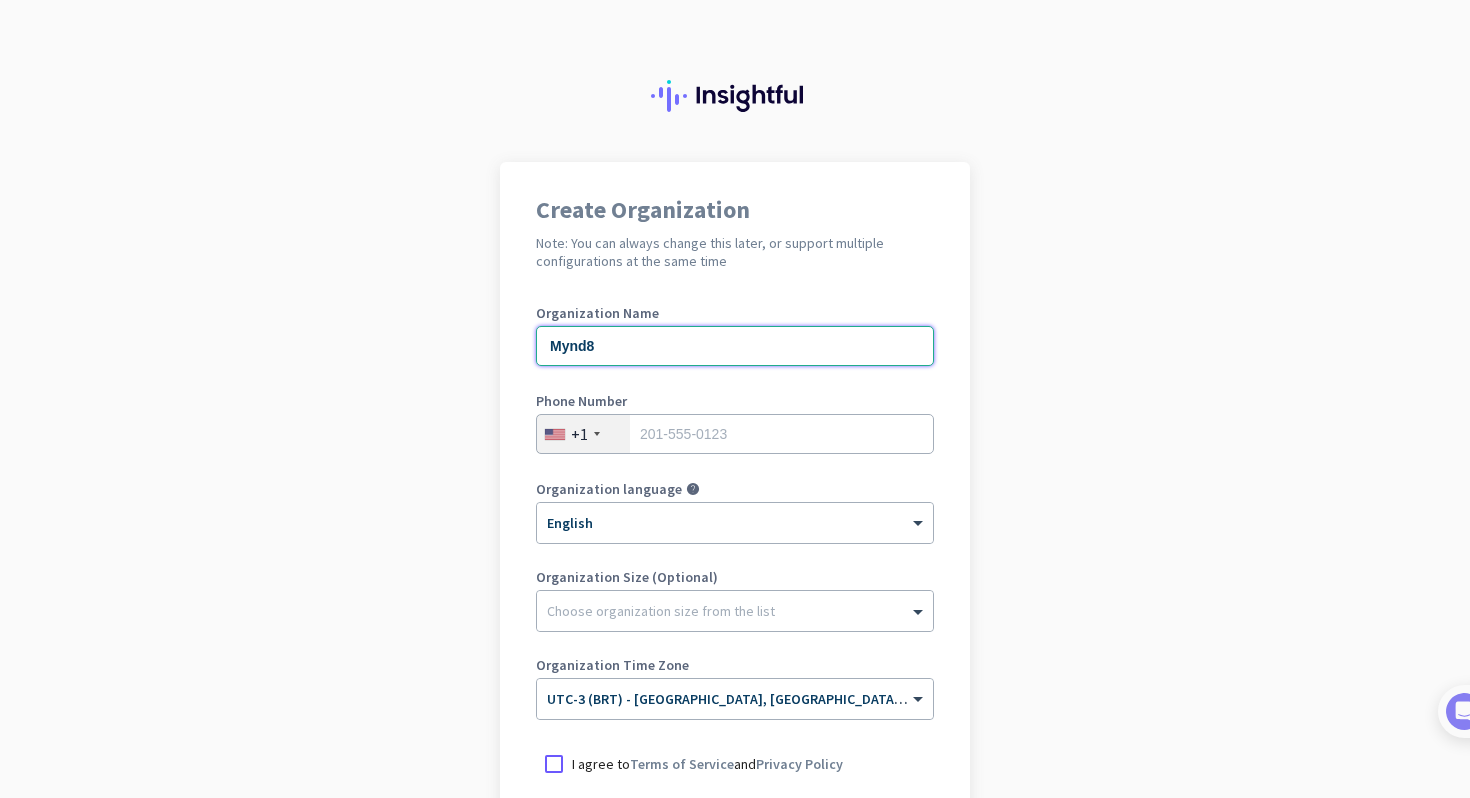 type on "Mynd8" 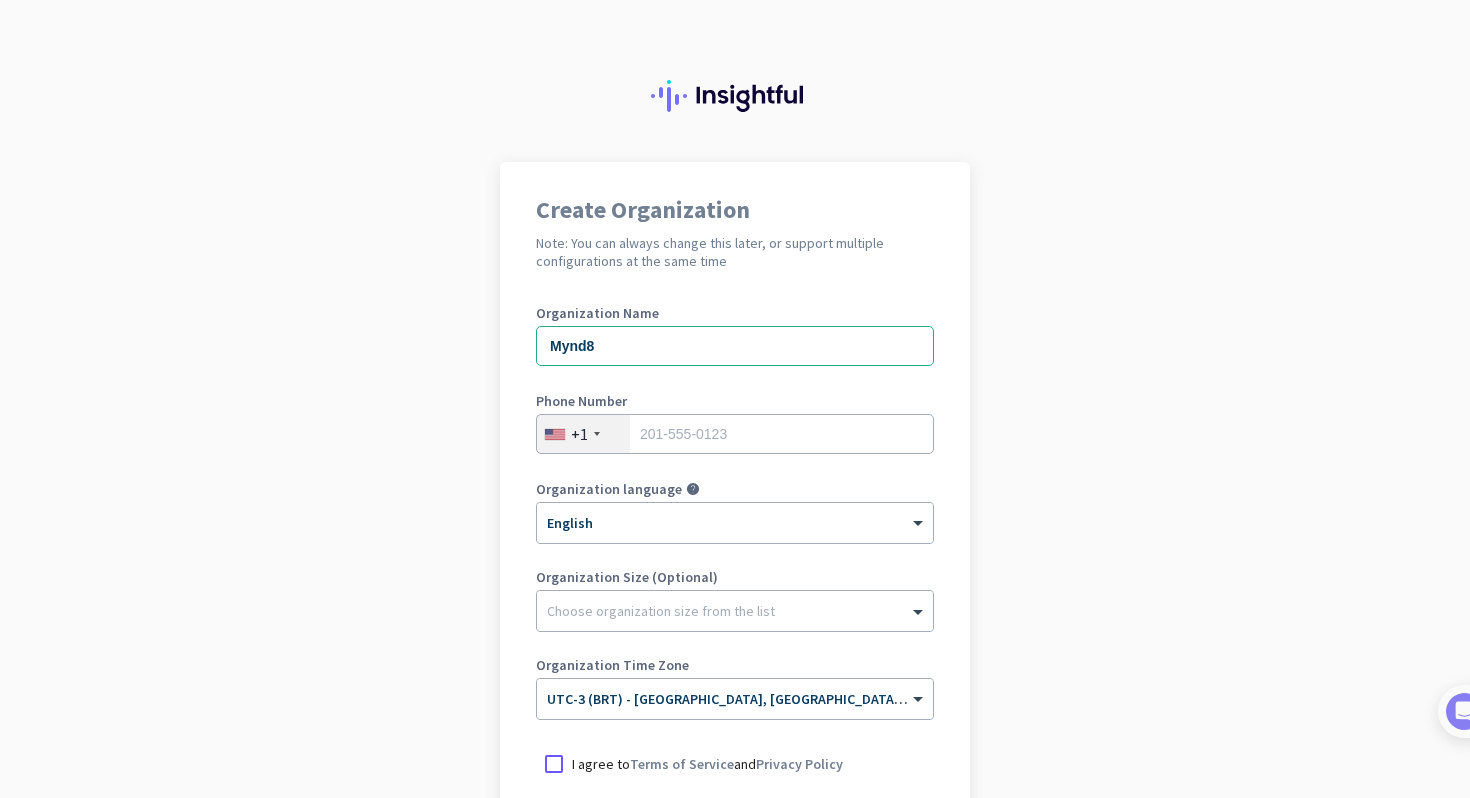 click on "+1" 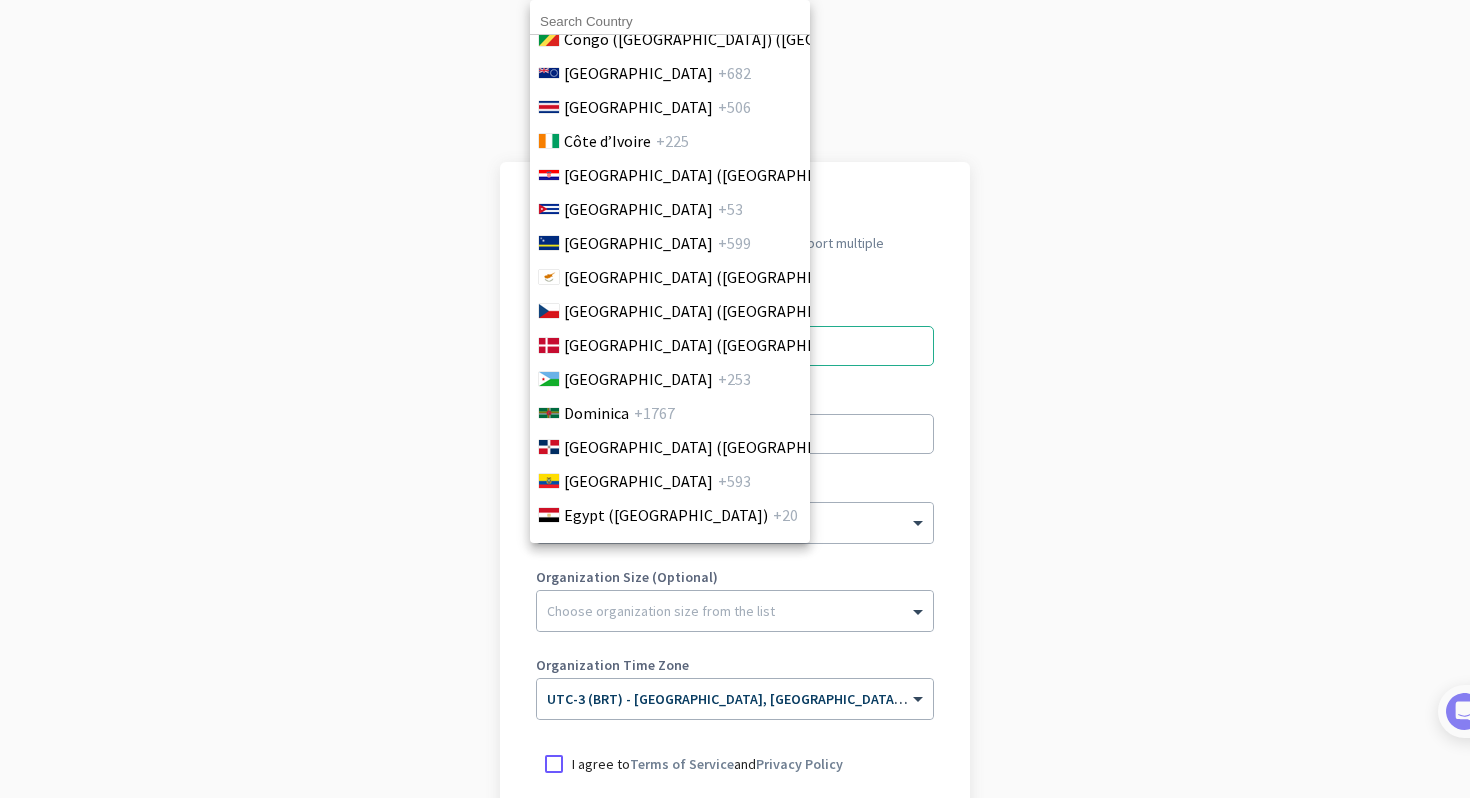 scroll, scrollTop: 1541, scrollLeft: 0, axis: vertical 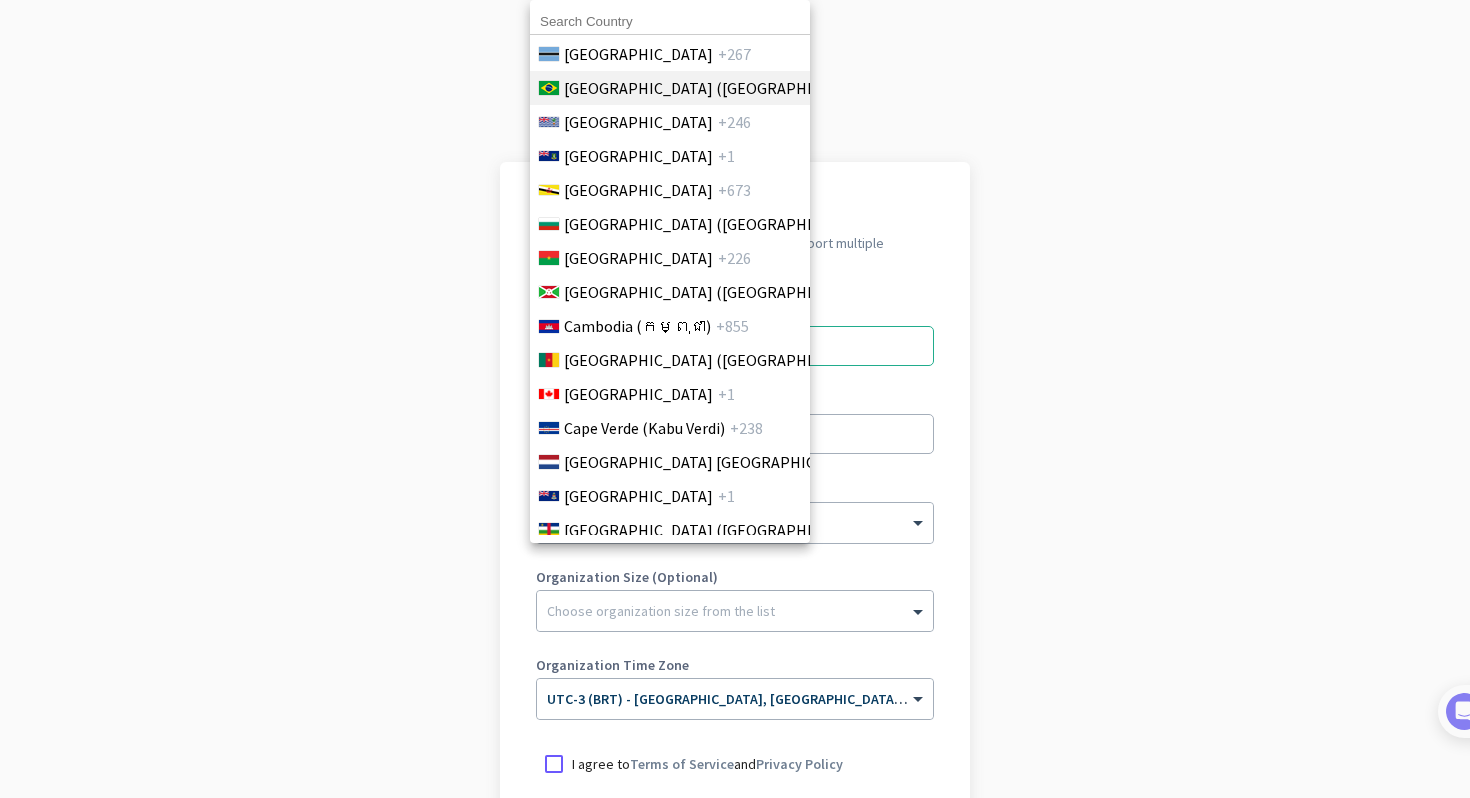 click on "[GEOGRAPHIC_DATA] ([GEOGRAPHIC_DATA]) +55" at bounding box center (669, 88) 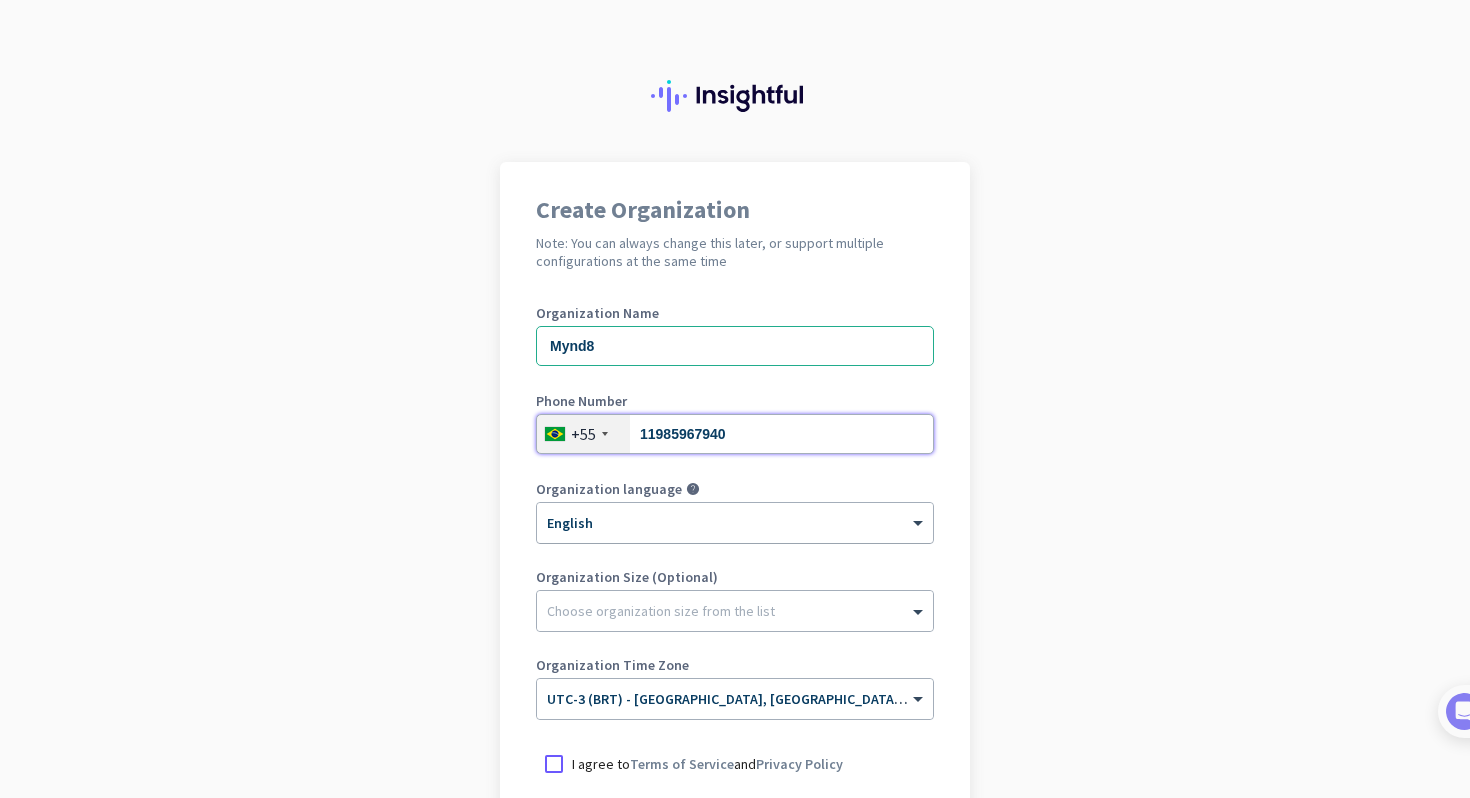 type on "11985967940" 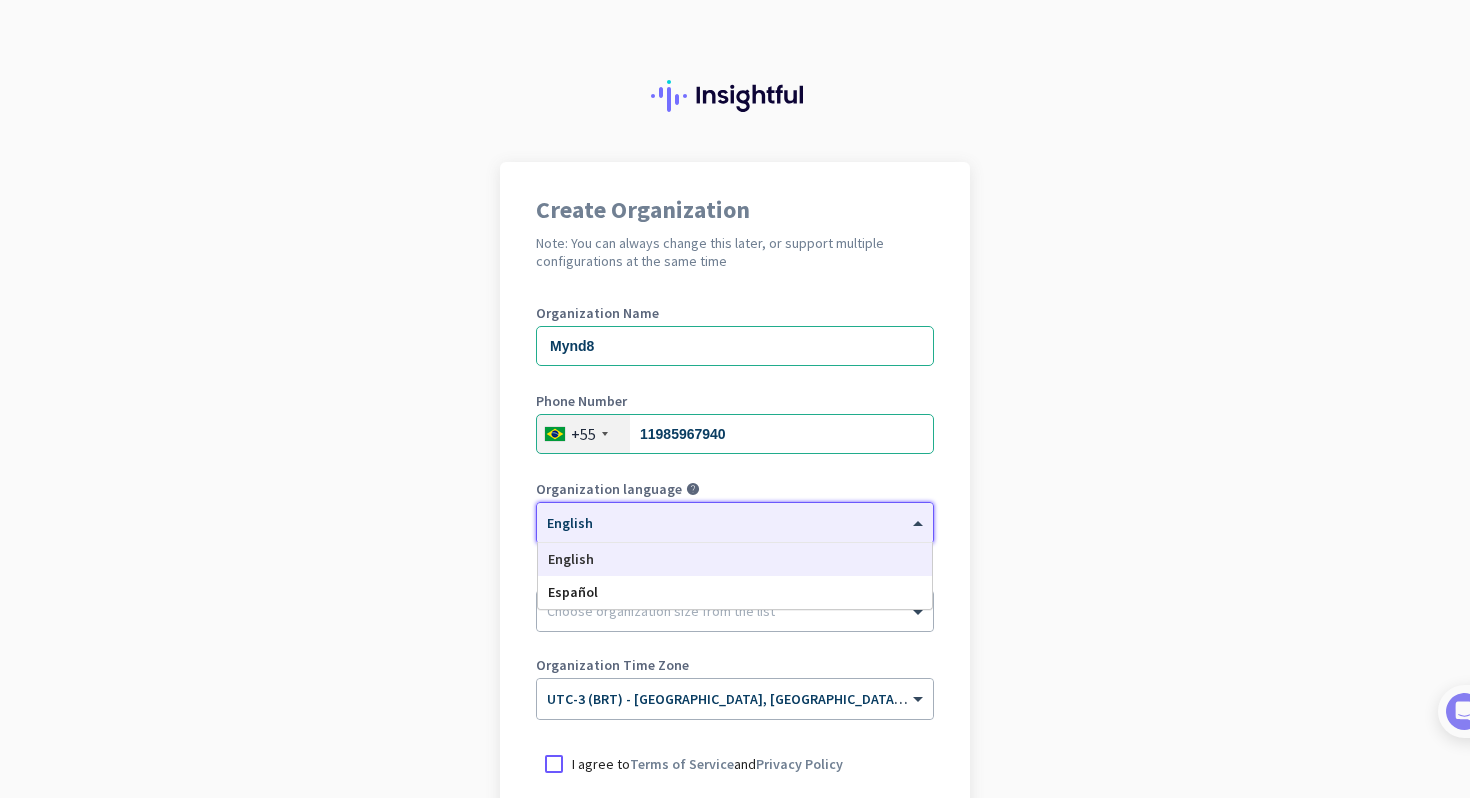 click 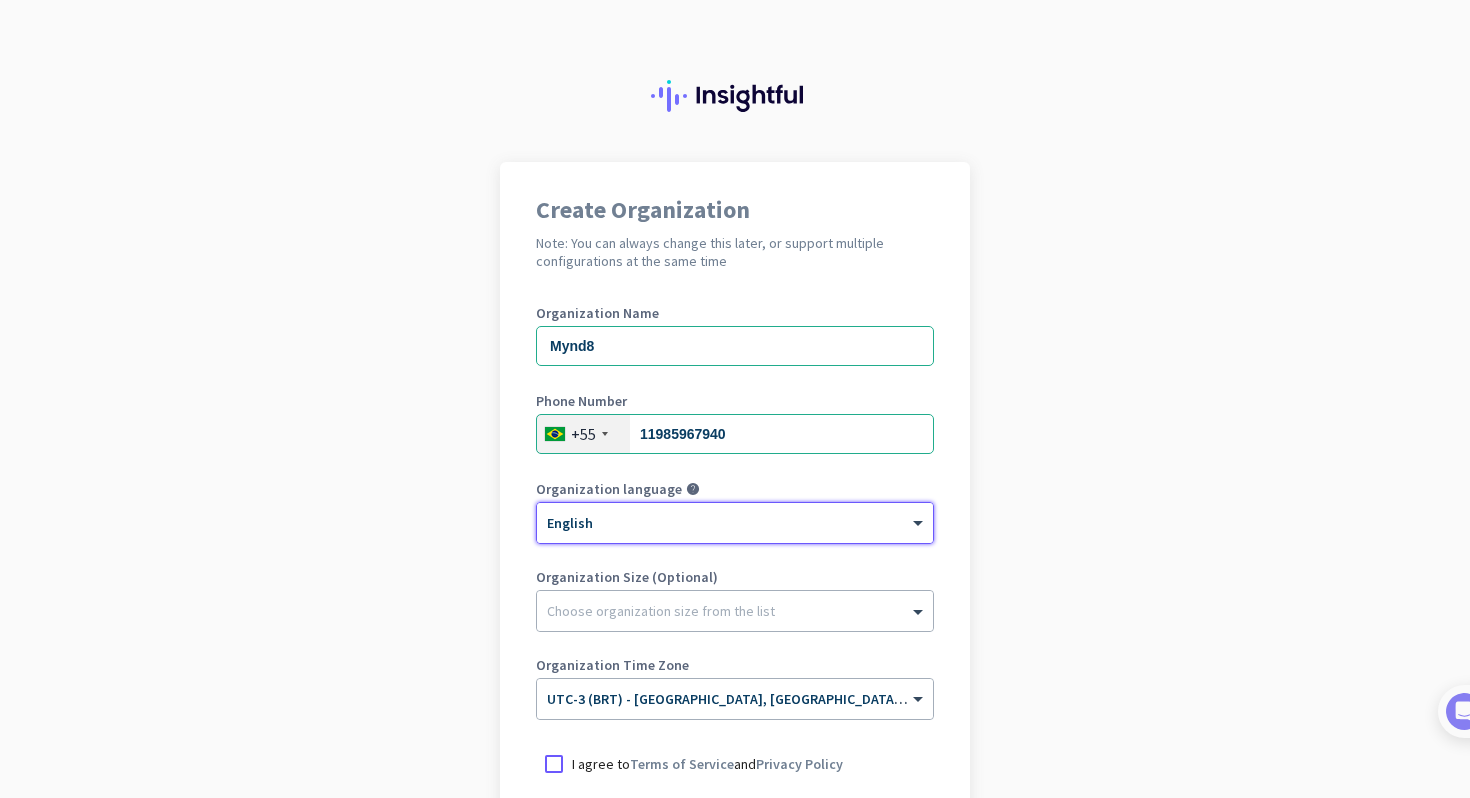 click 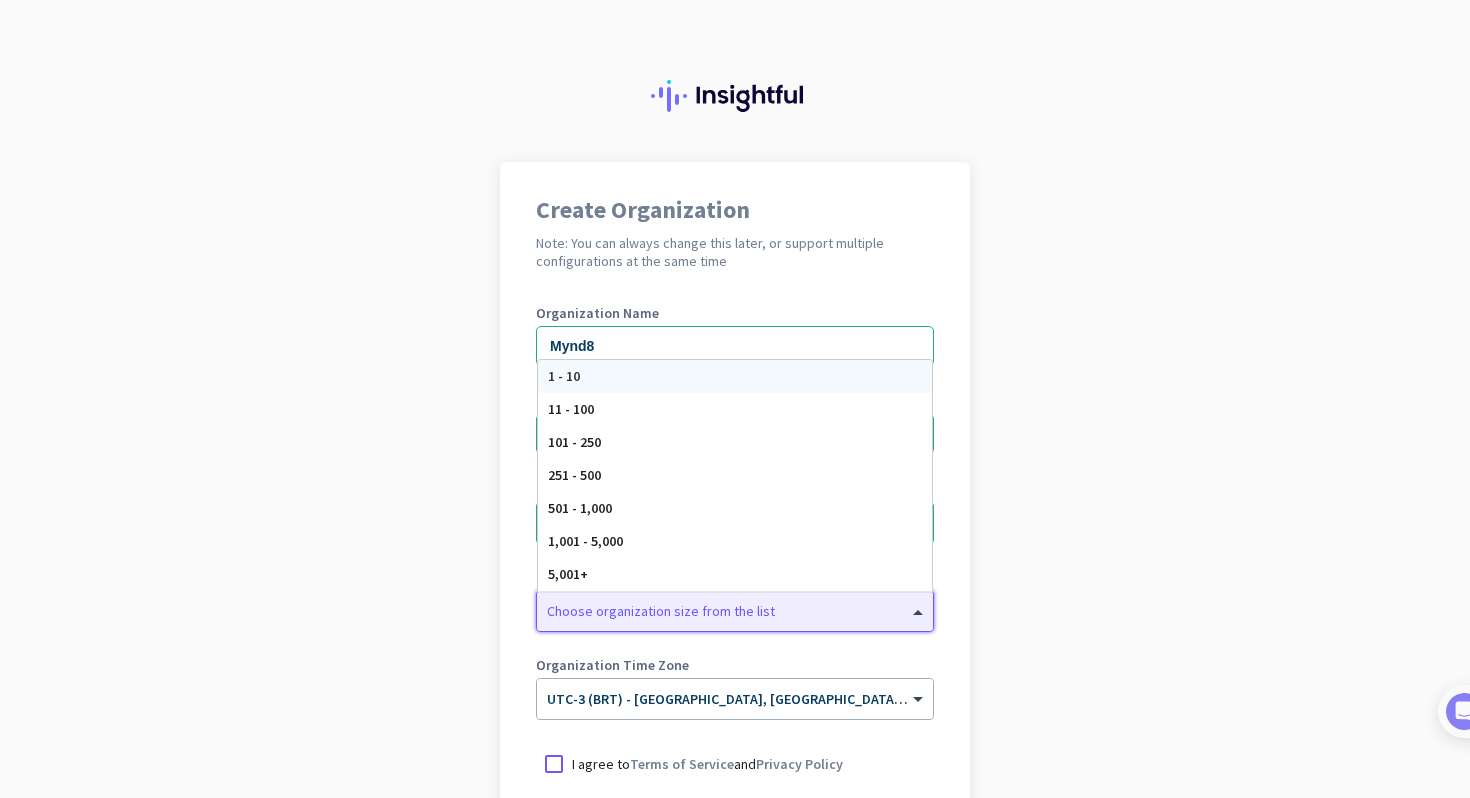 click on "Choose organization size from the list" 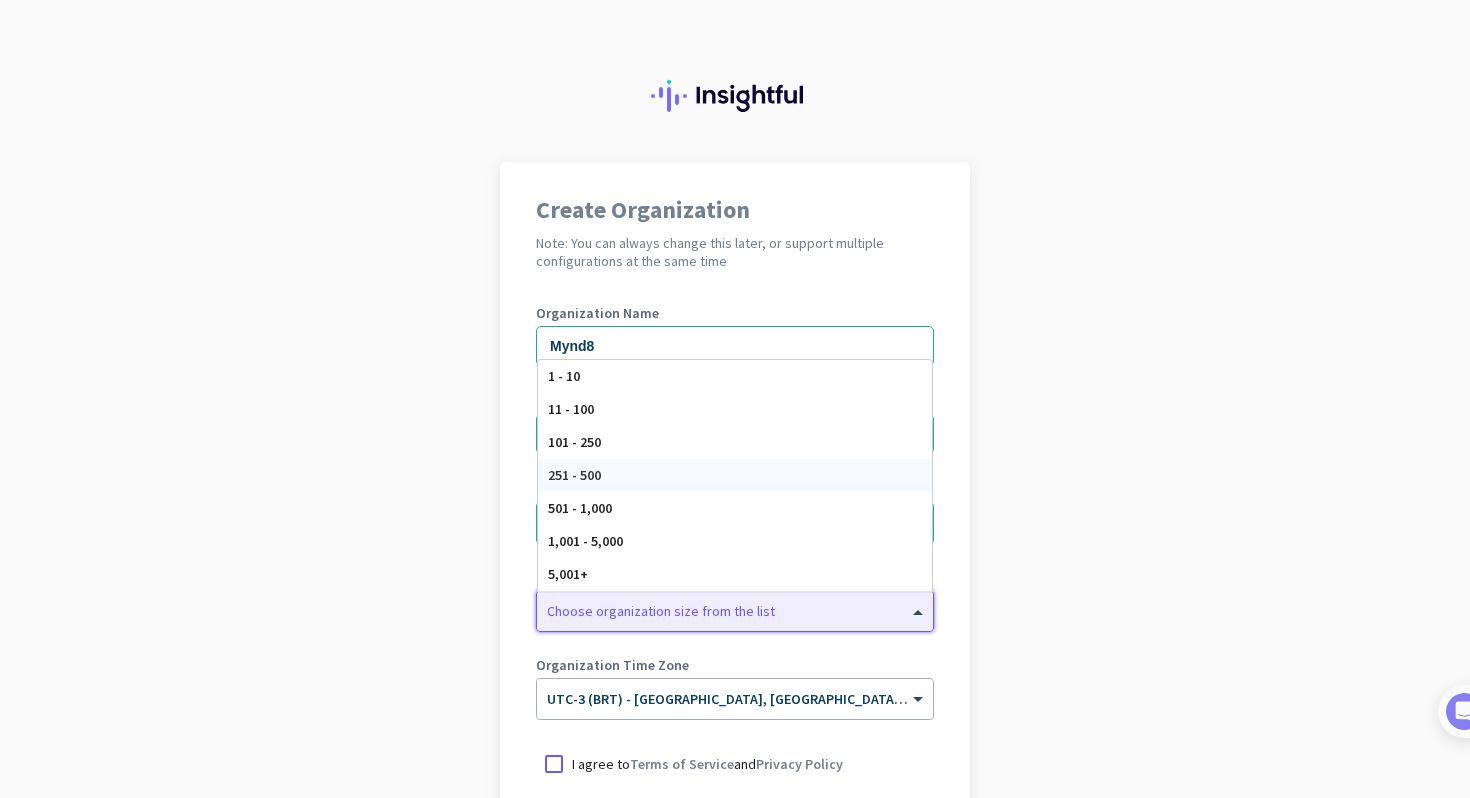 click on "251 - 500" at bounding box center (735, 475) 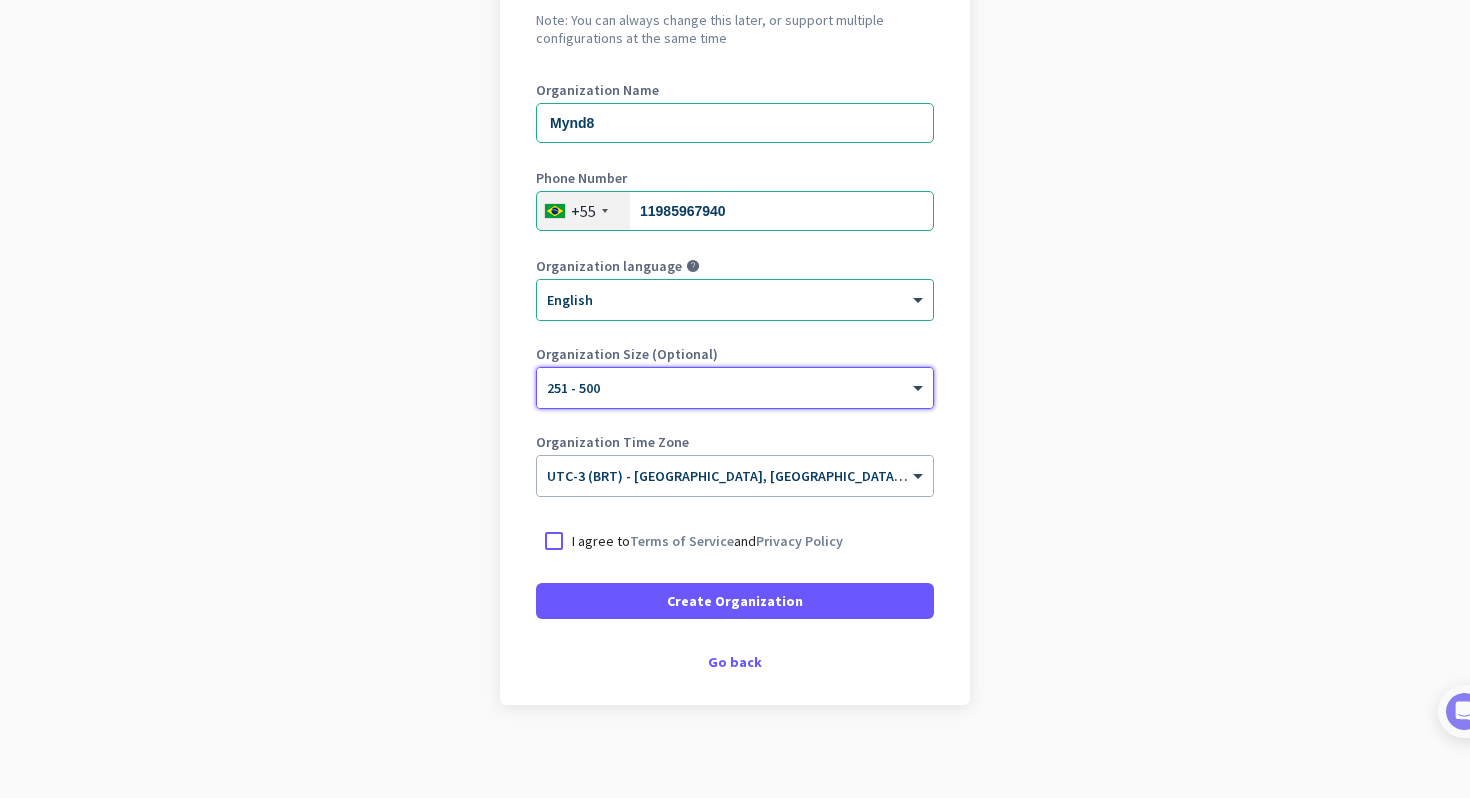 scroll, scrollTop: 230, scrollLeft: 0, axis: vertical 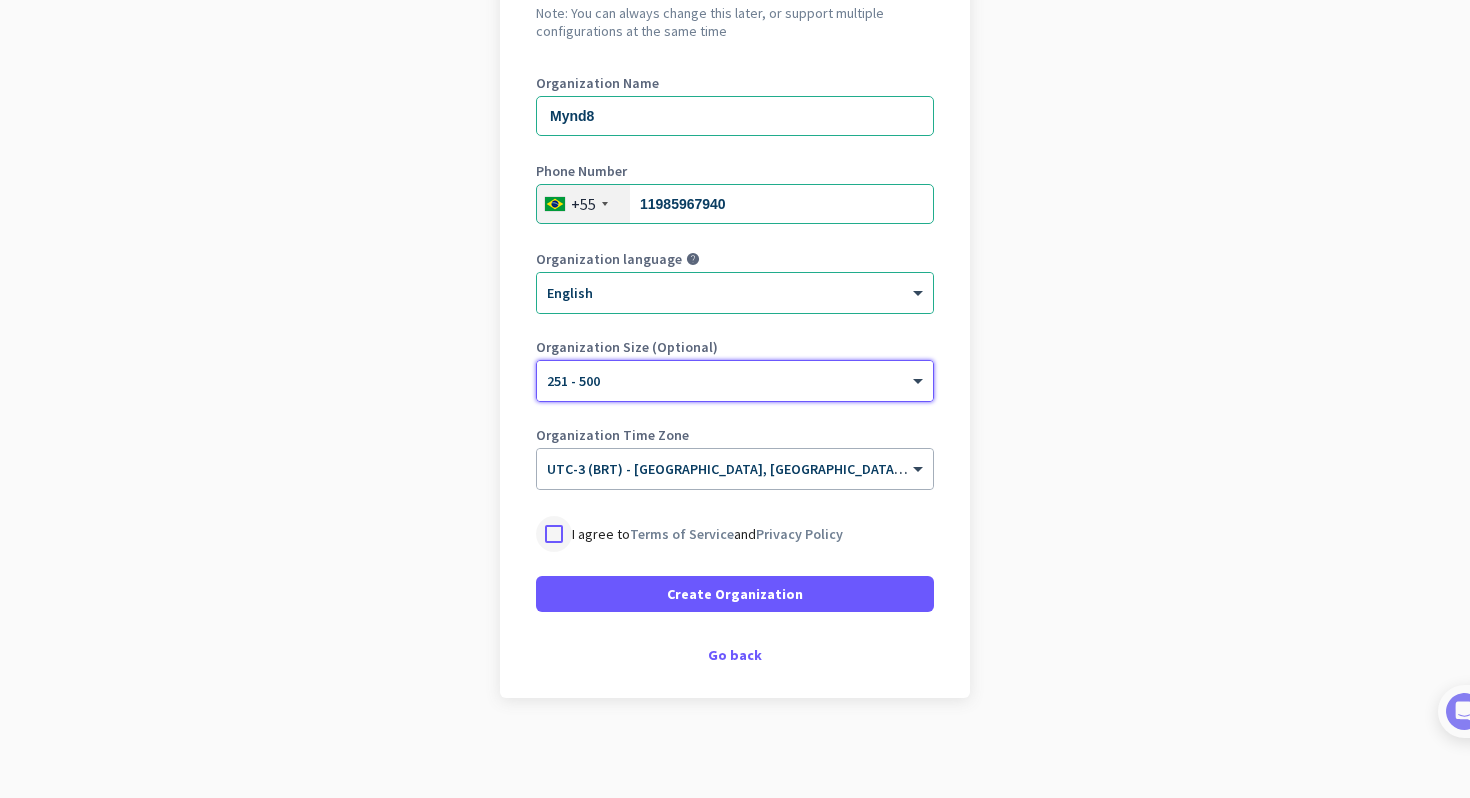 click at bounding box center [554, 534] 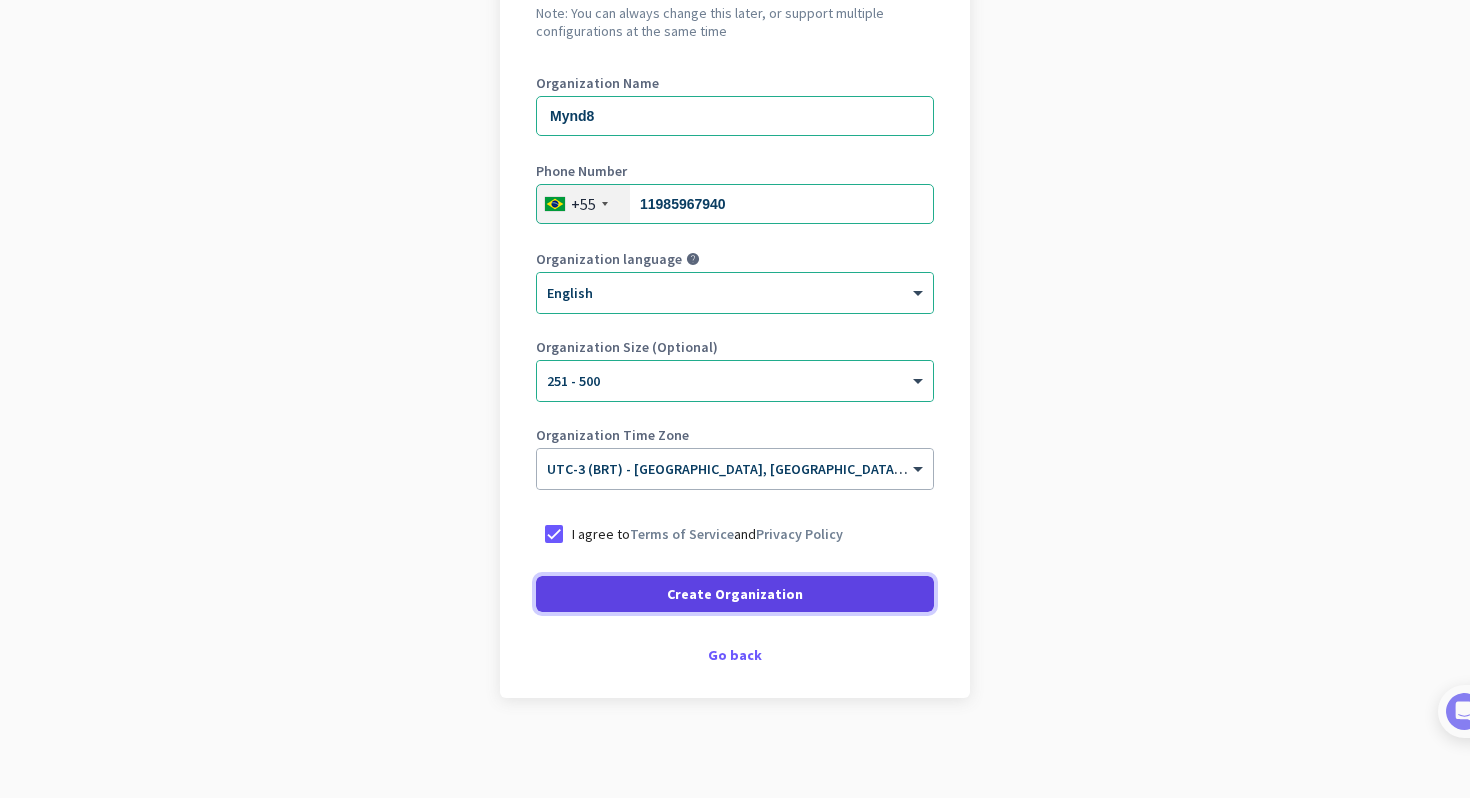 click on "Create Organization" 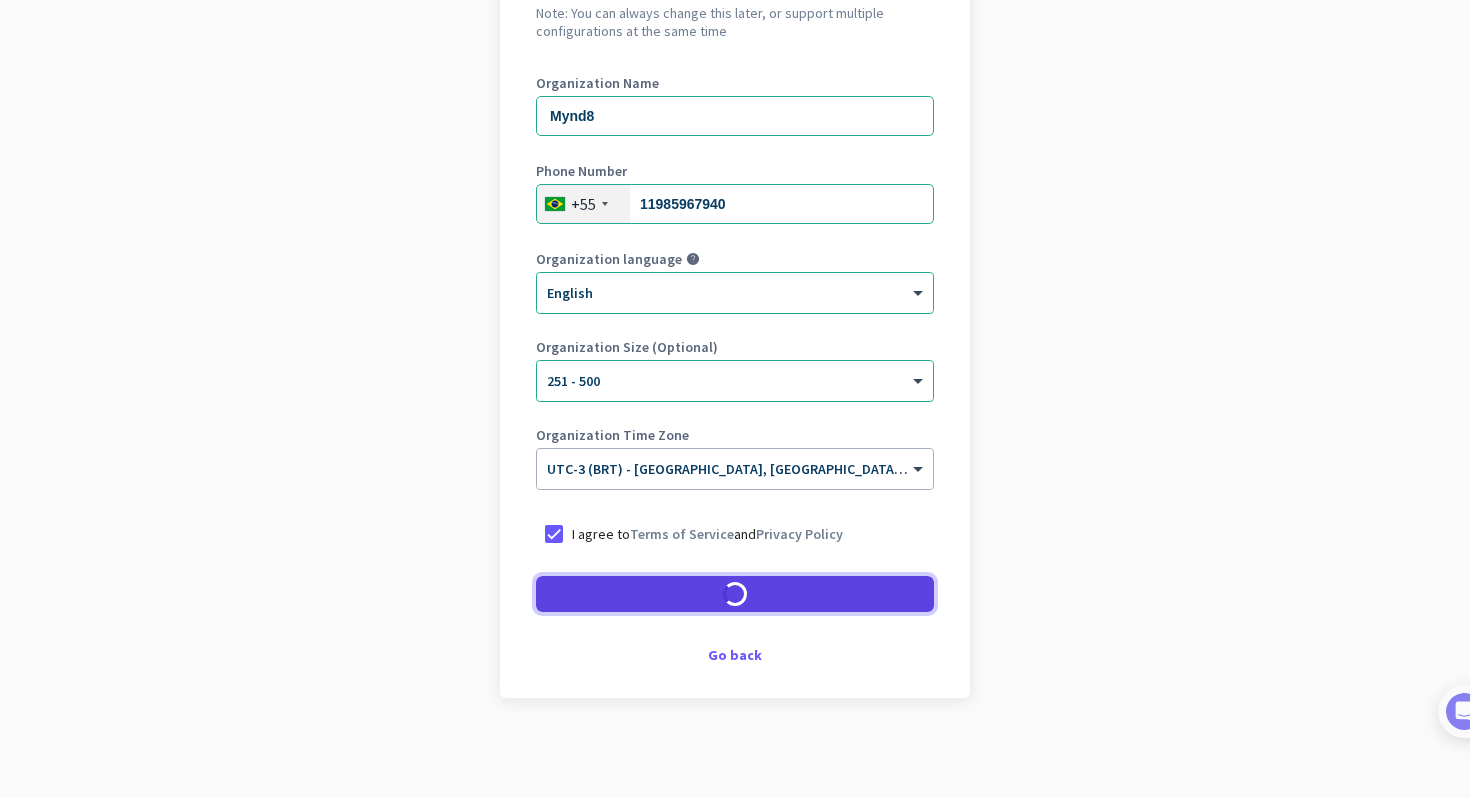 scroll, scrollTop: 170, scrollLeft: 0, axis: vertical 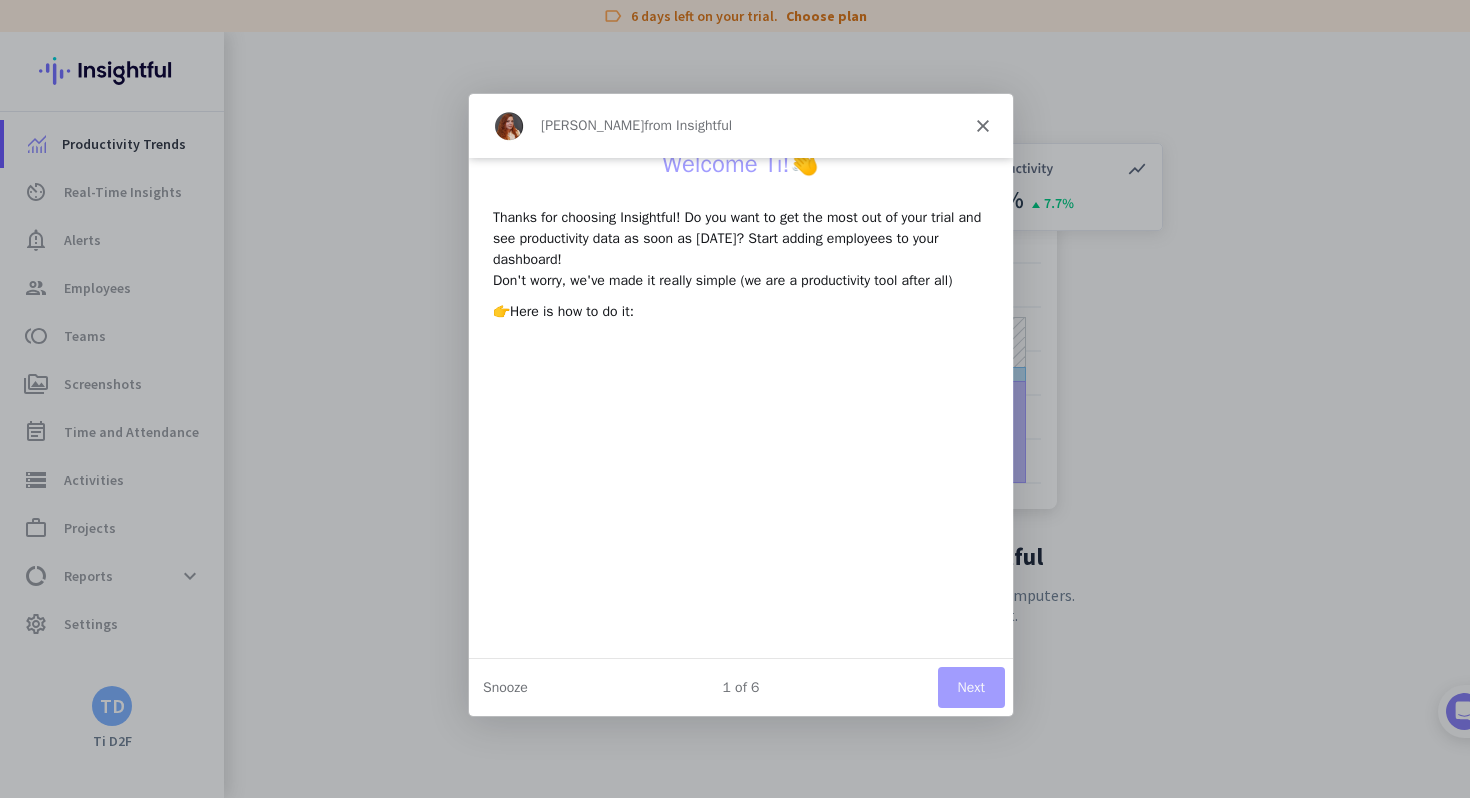 drag, startPoint x: 986, startPoint y: 125, endPoint x: 817, endPoint y: 124, distance: 169.00296 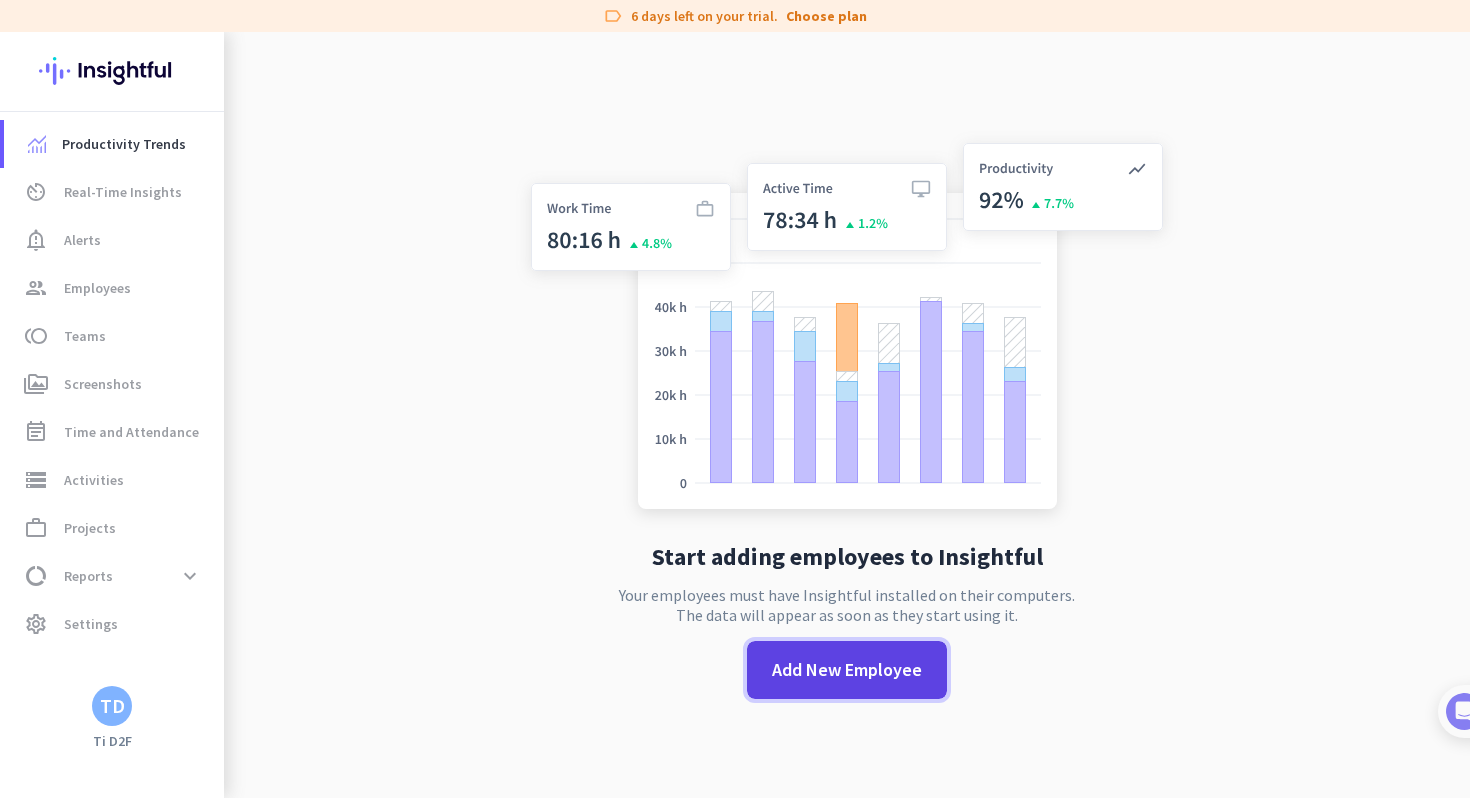 click on "Add New Employee" 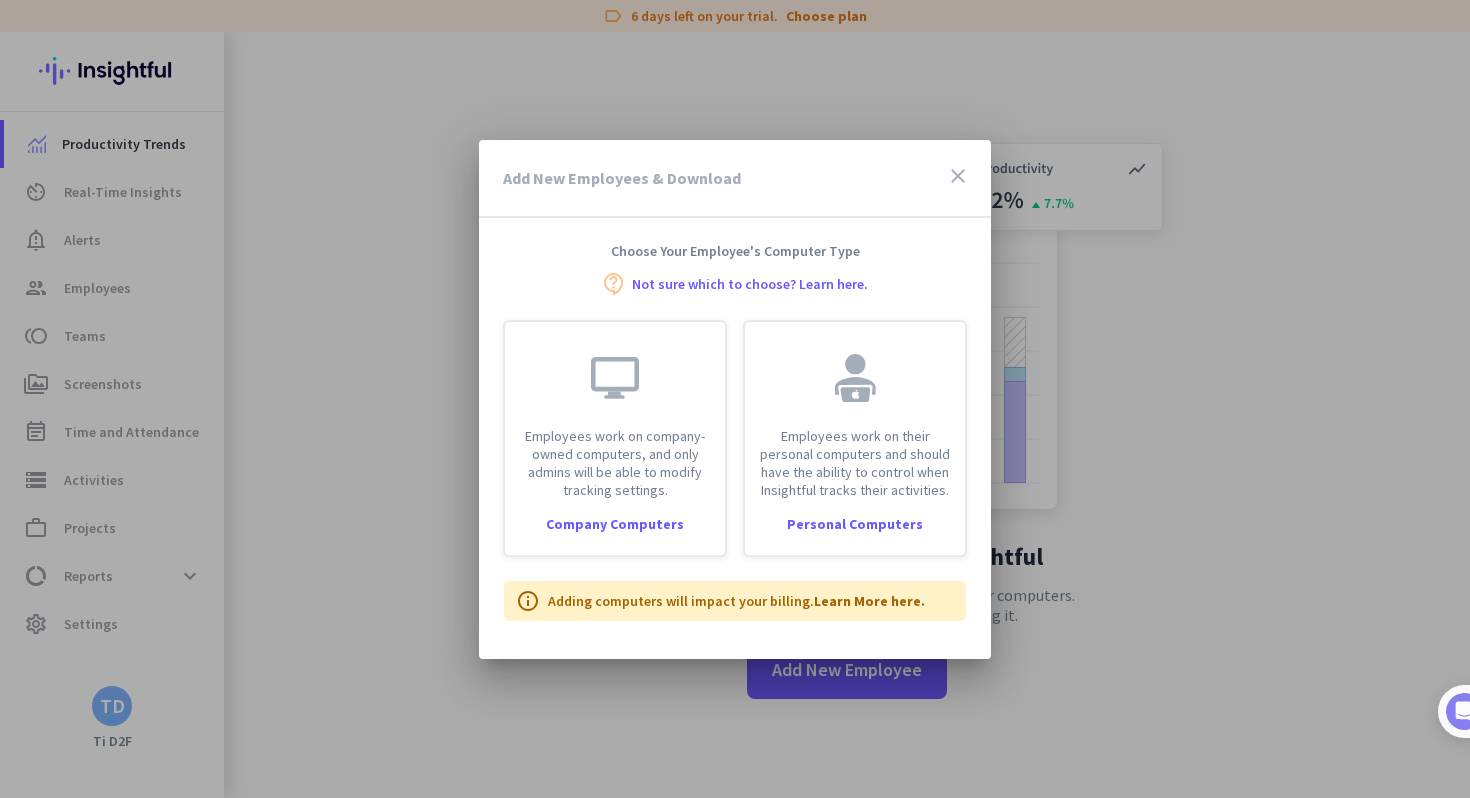 drag, startPoint x: 819, startPoint y: 188, endPoint x: 832, endPoint y: 182, distance: 14.3178215 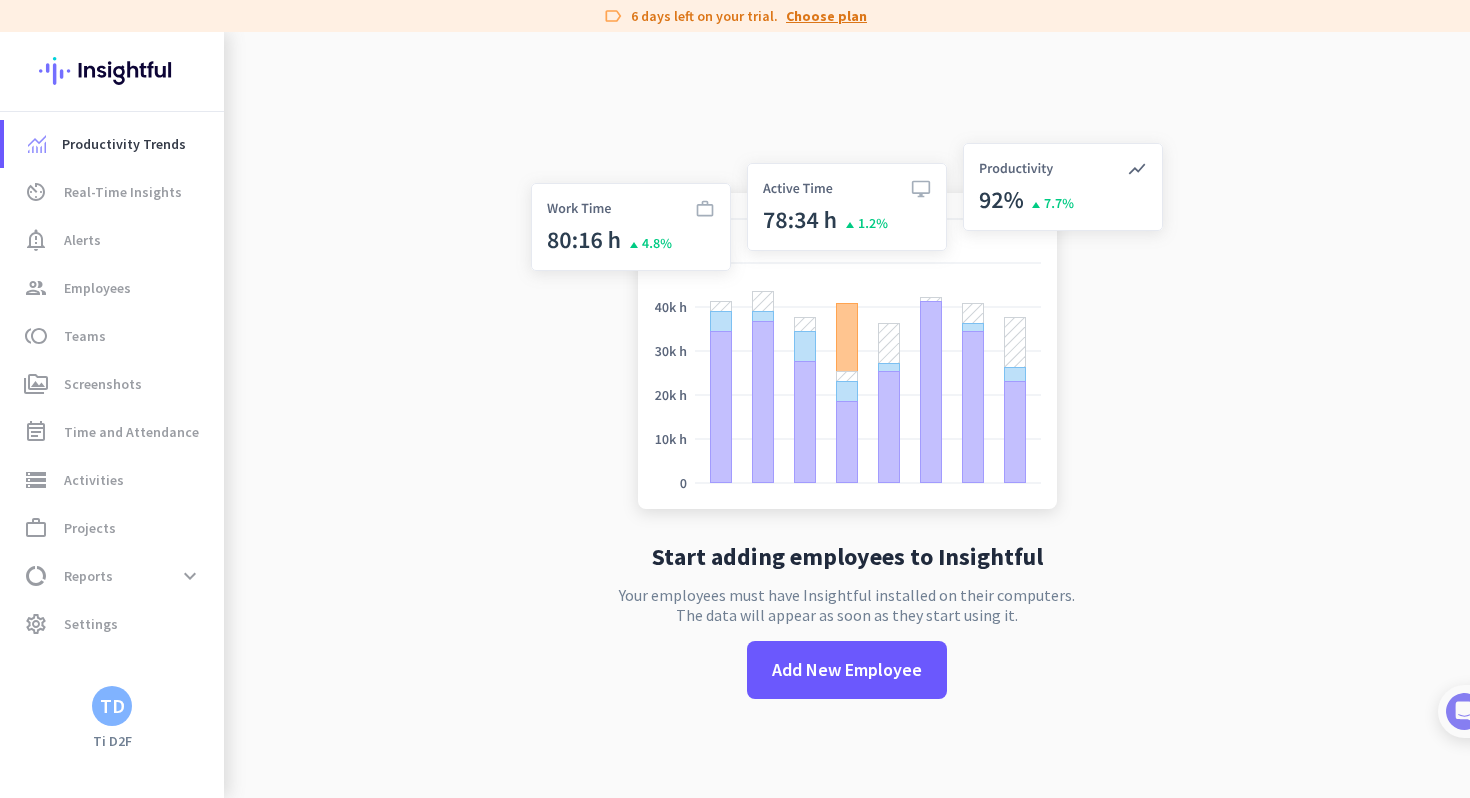 click on "Choose plan" 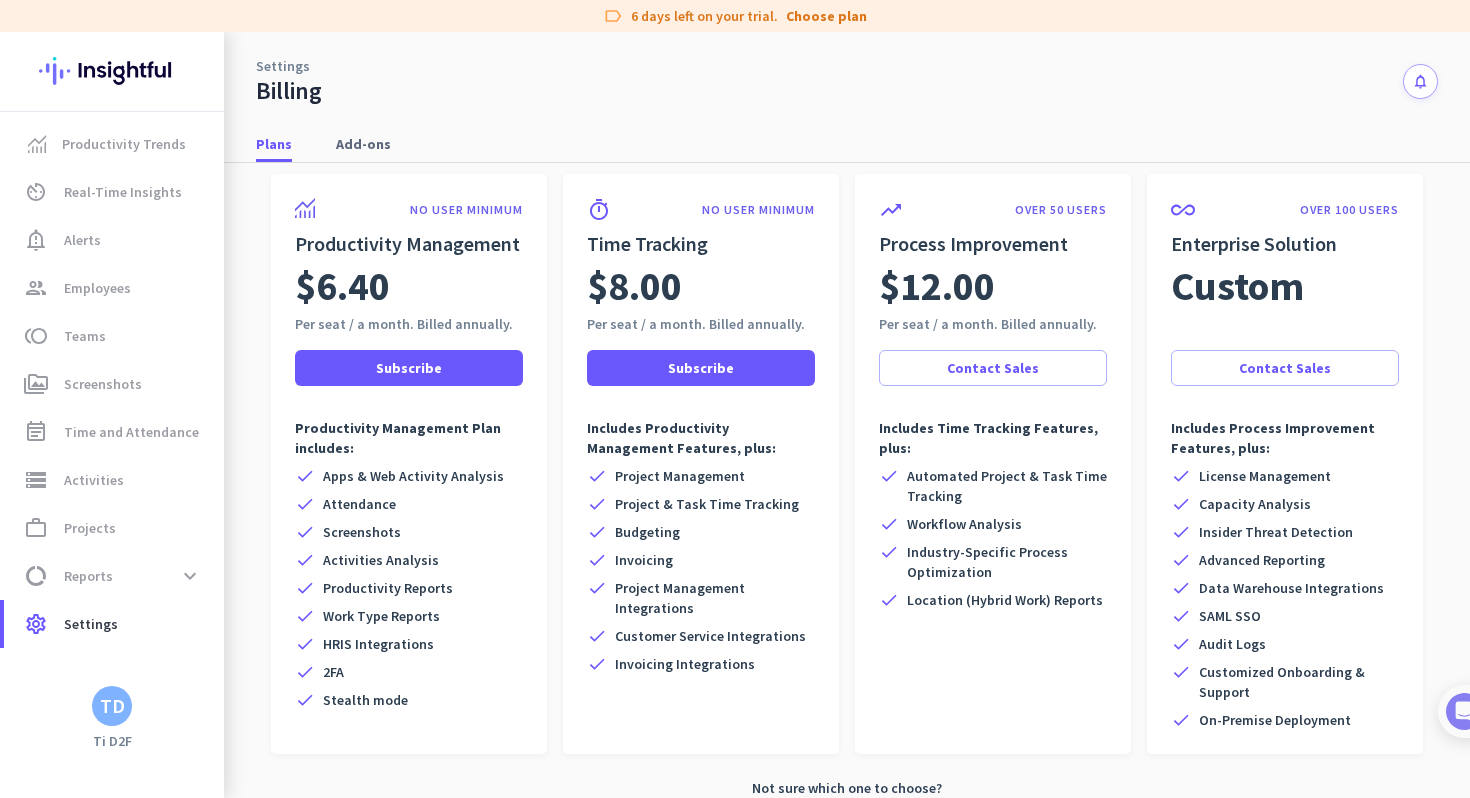 scroll, scrollTop: 81, scrollLeft: 0, axis: vertical 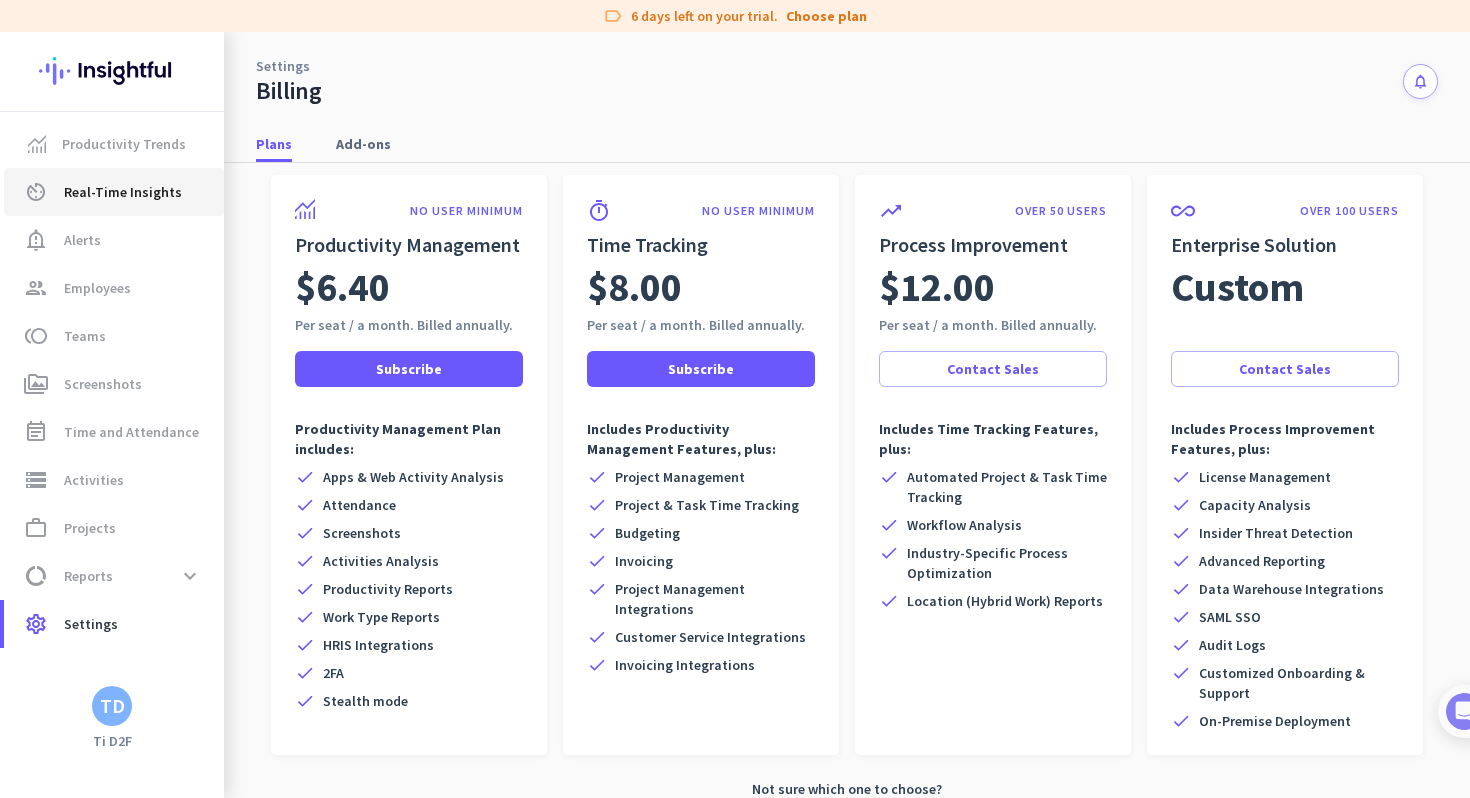 click on "Real-Time Insights" 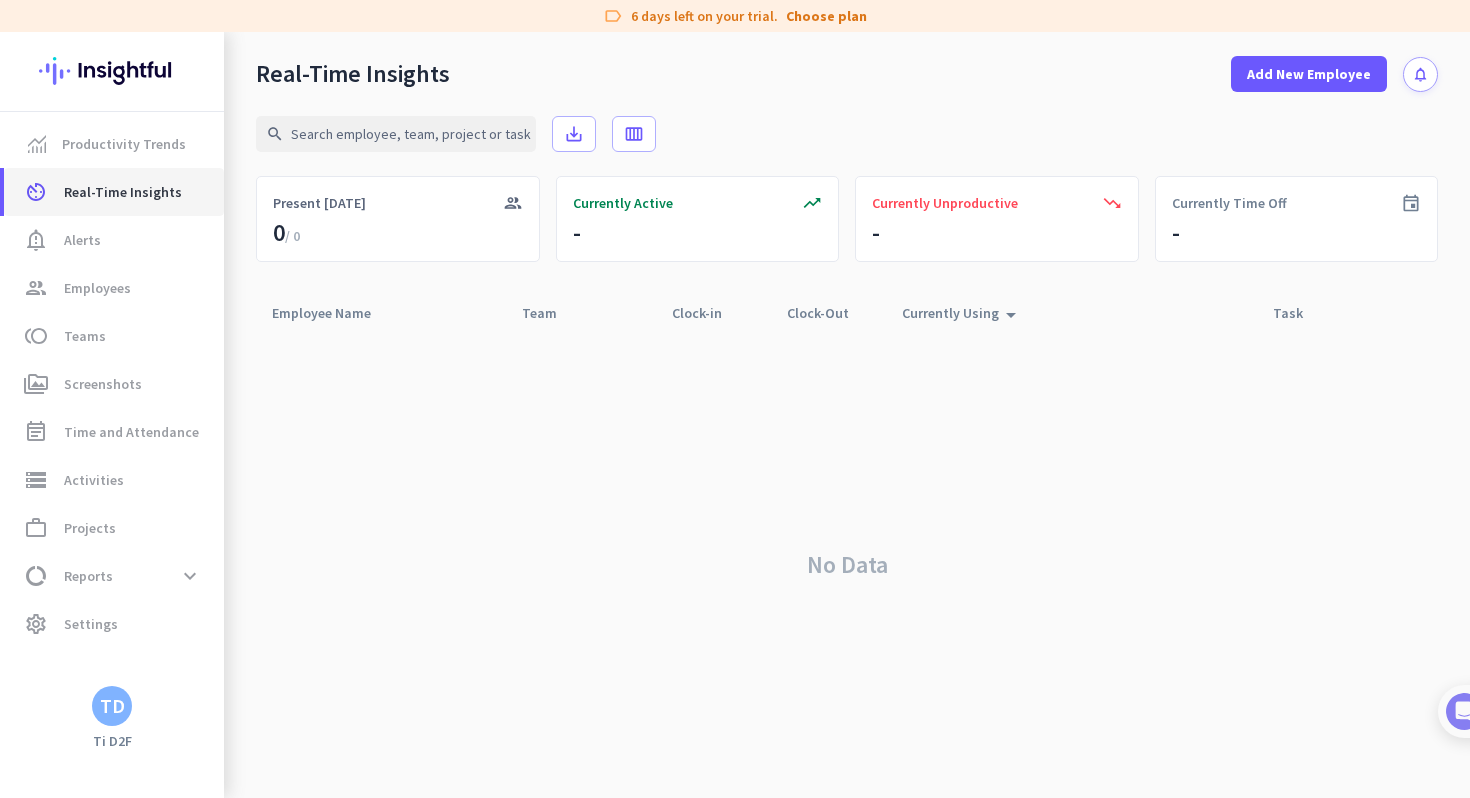 scroll, scrollTop: 0, scrollLeft: 0, axis: both 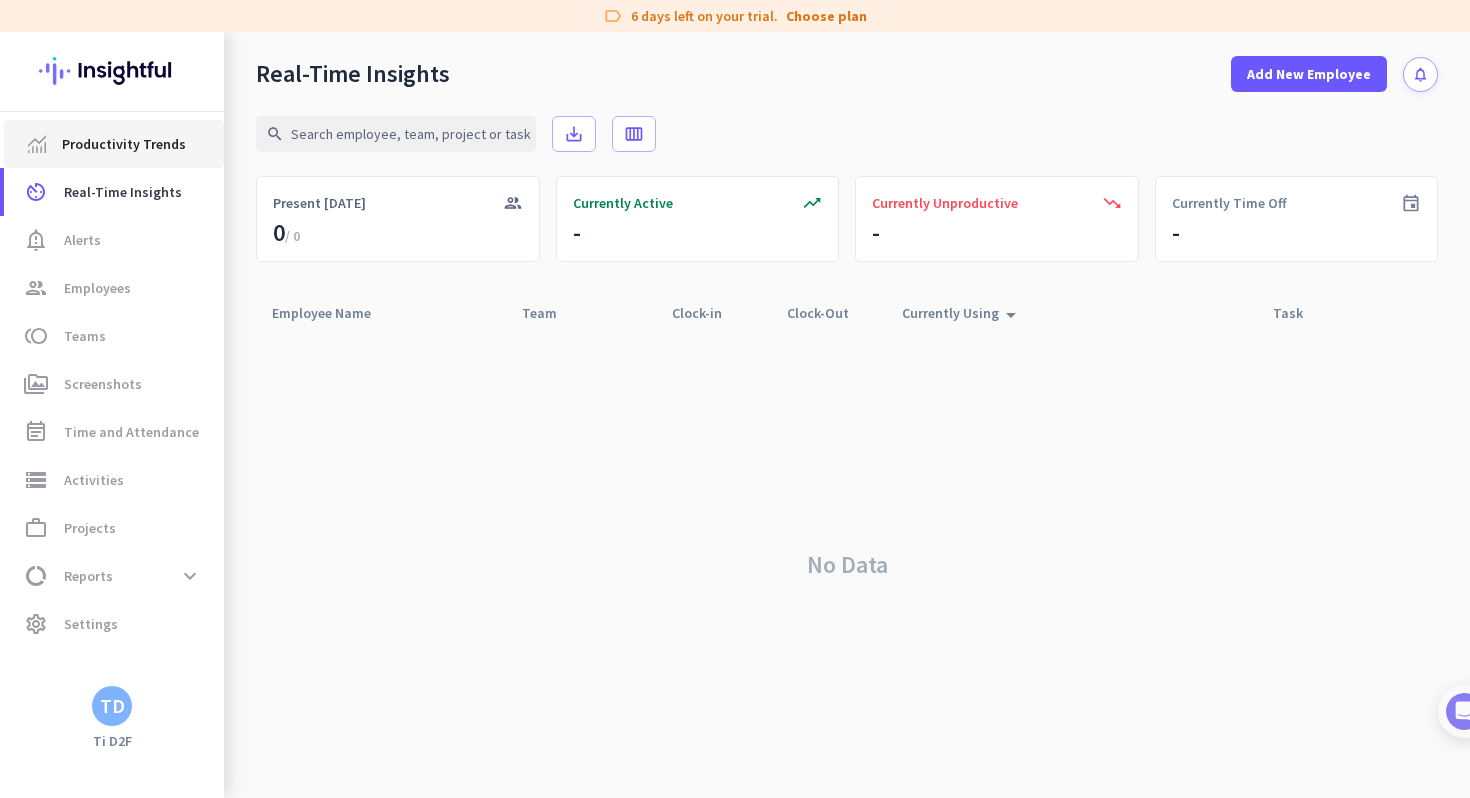 click on "Productivity Trends" 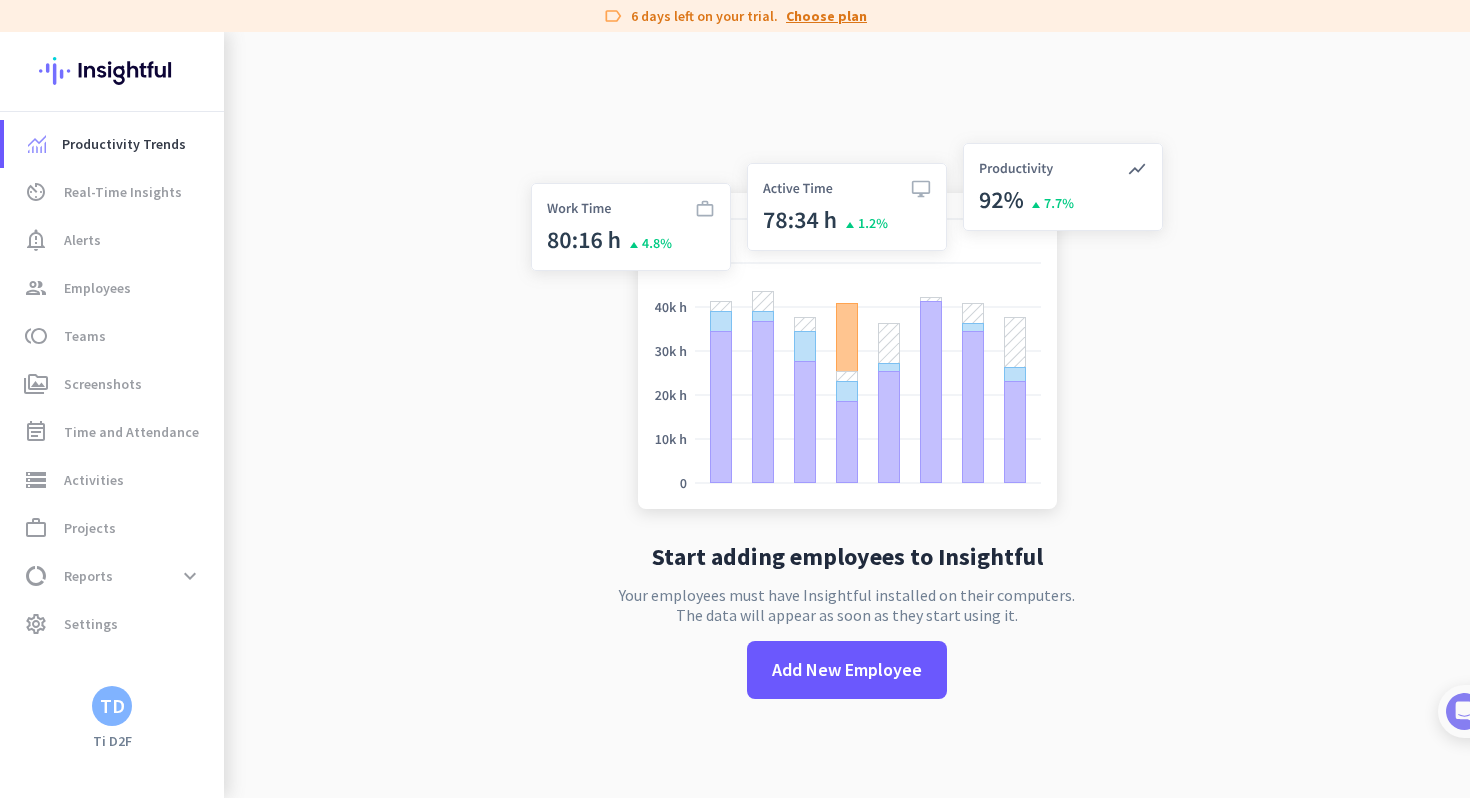 click on "Choose plan" 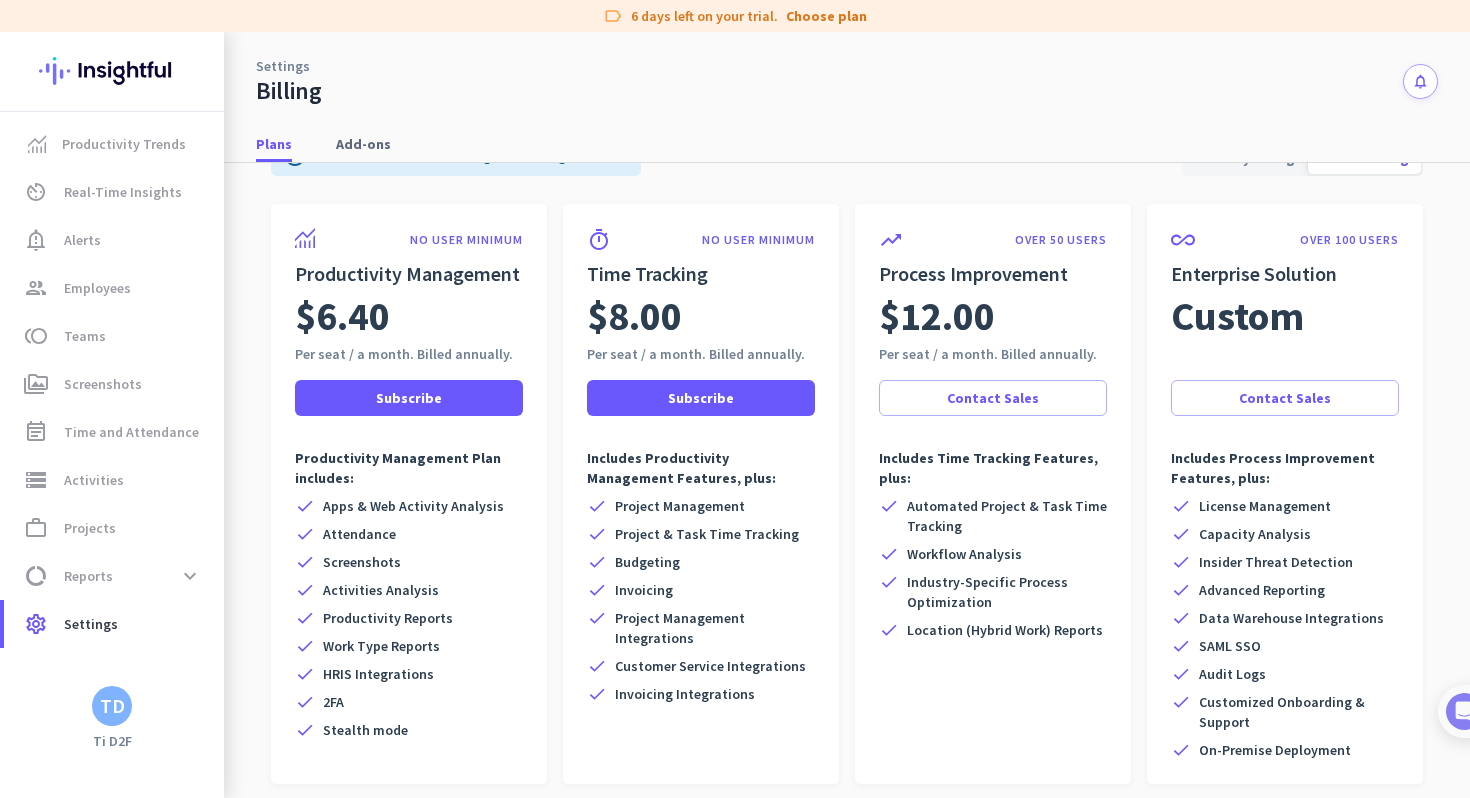 scroll, scrollTop: 54, scrollLeft: 0, axis: vertical 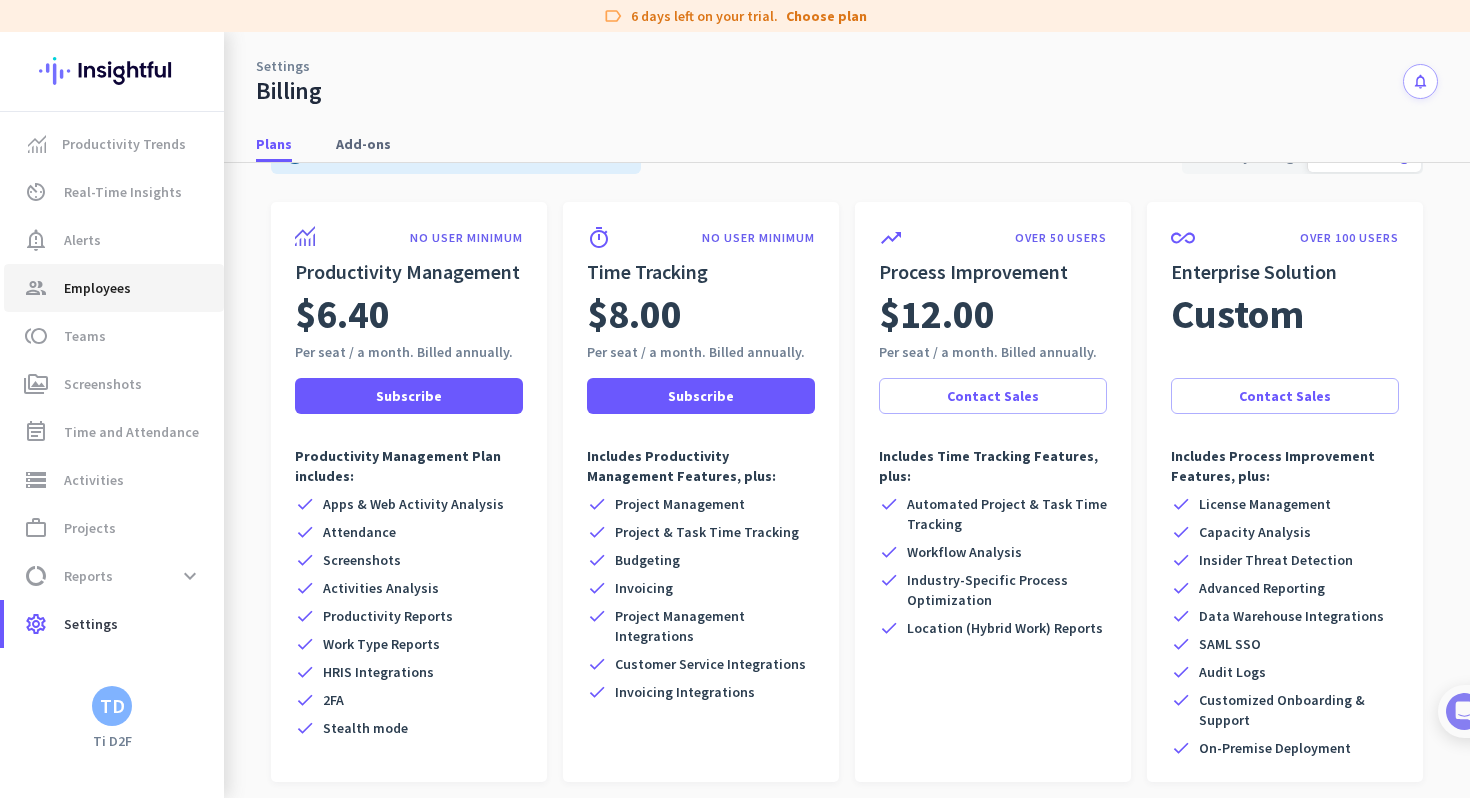 click on "Employees" 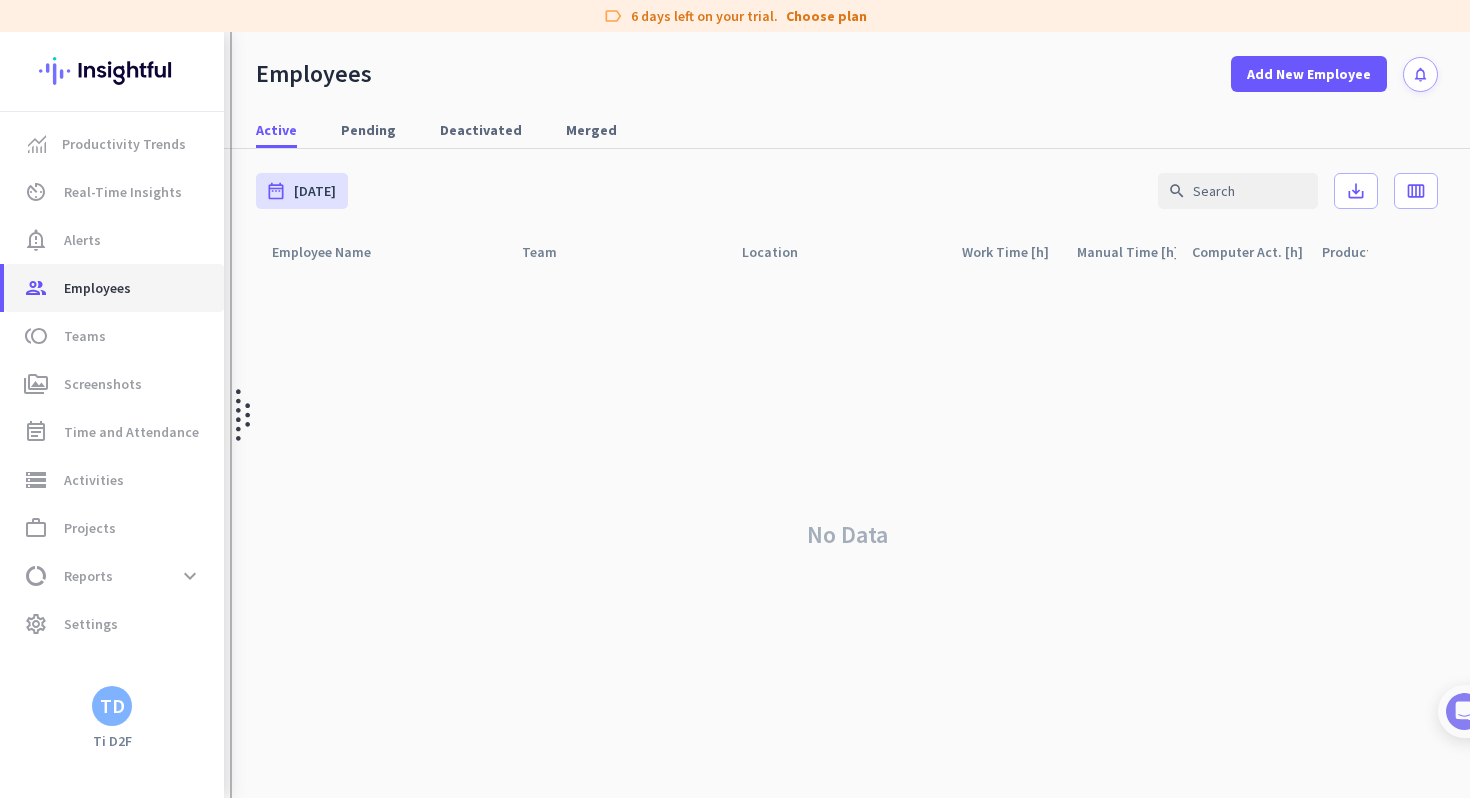 scroll, scrollTop: 0, scrollLeft: 0, axis: both 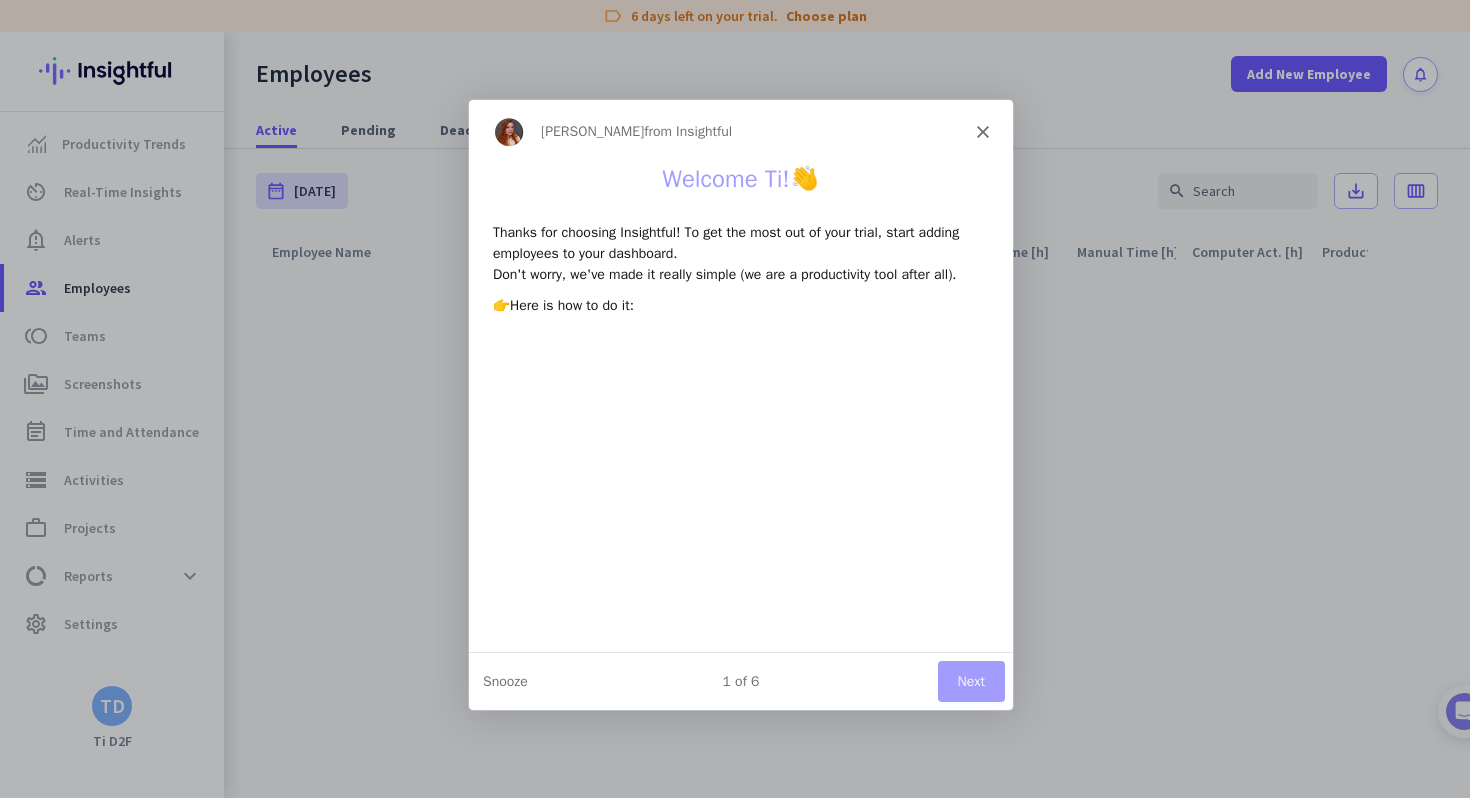 click 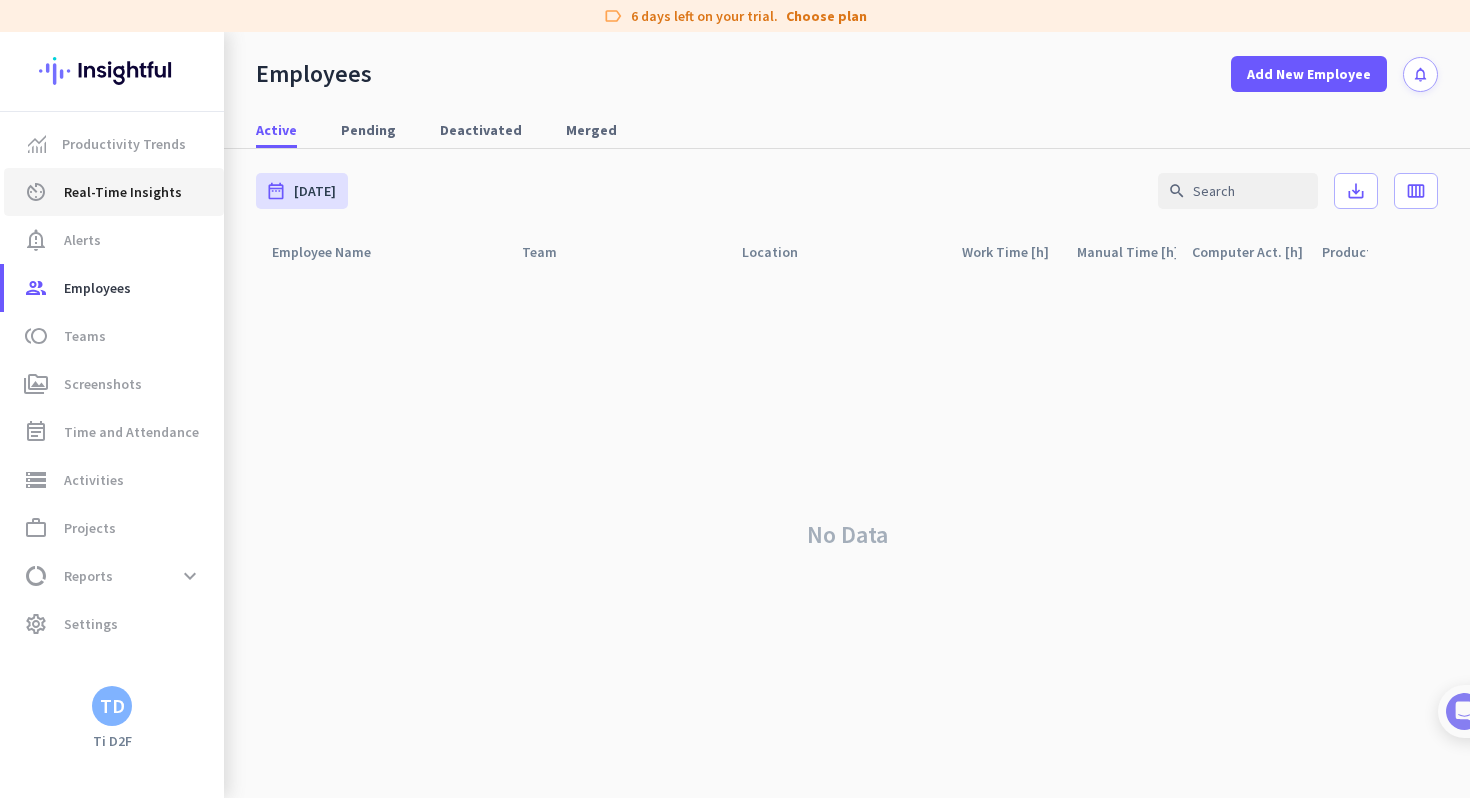 click on "Real-Time Insights" 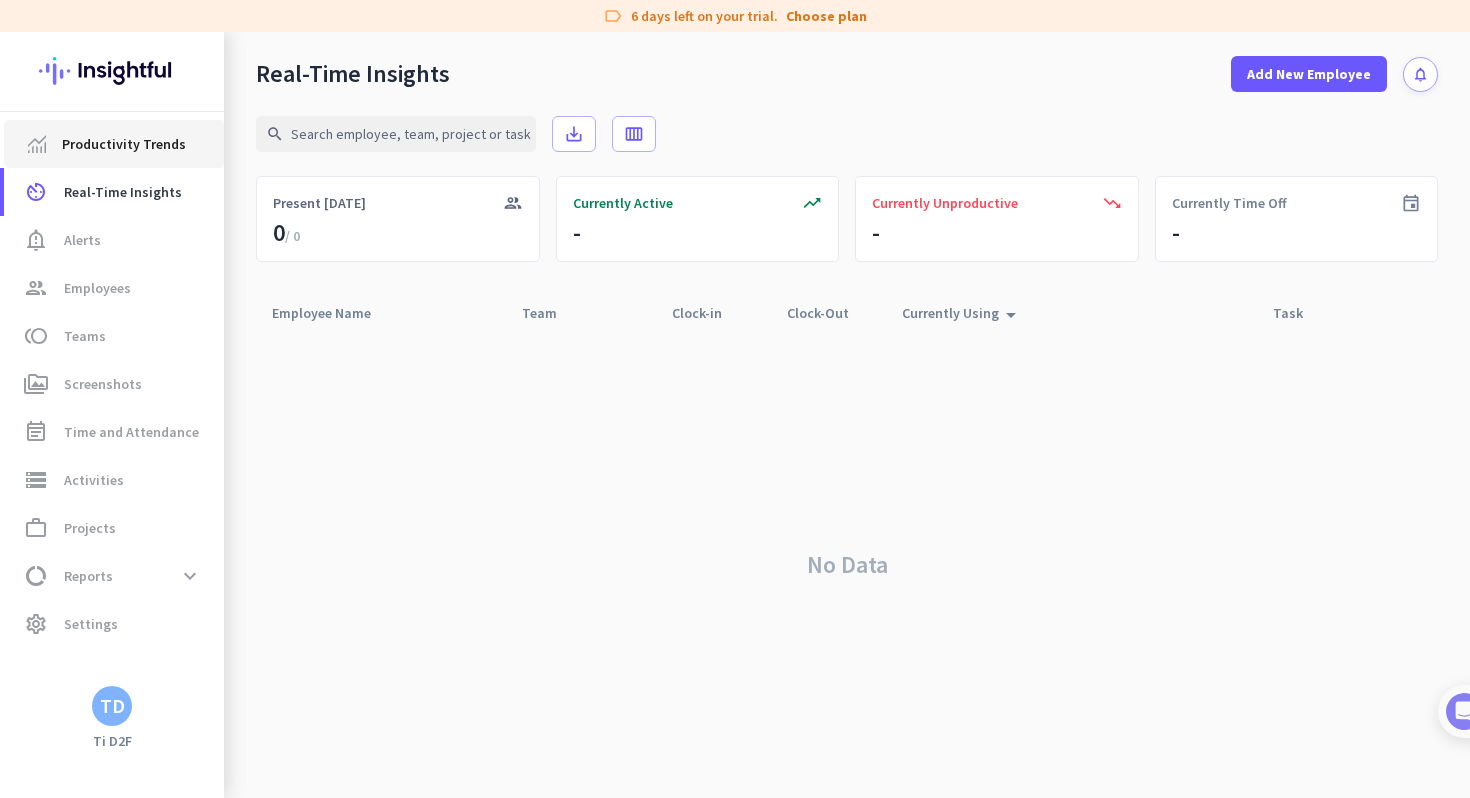 click on "Productivity Trends" 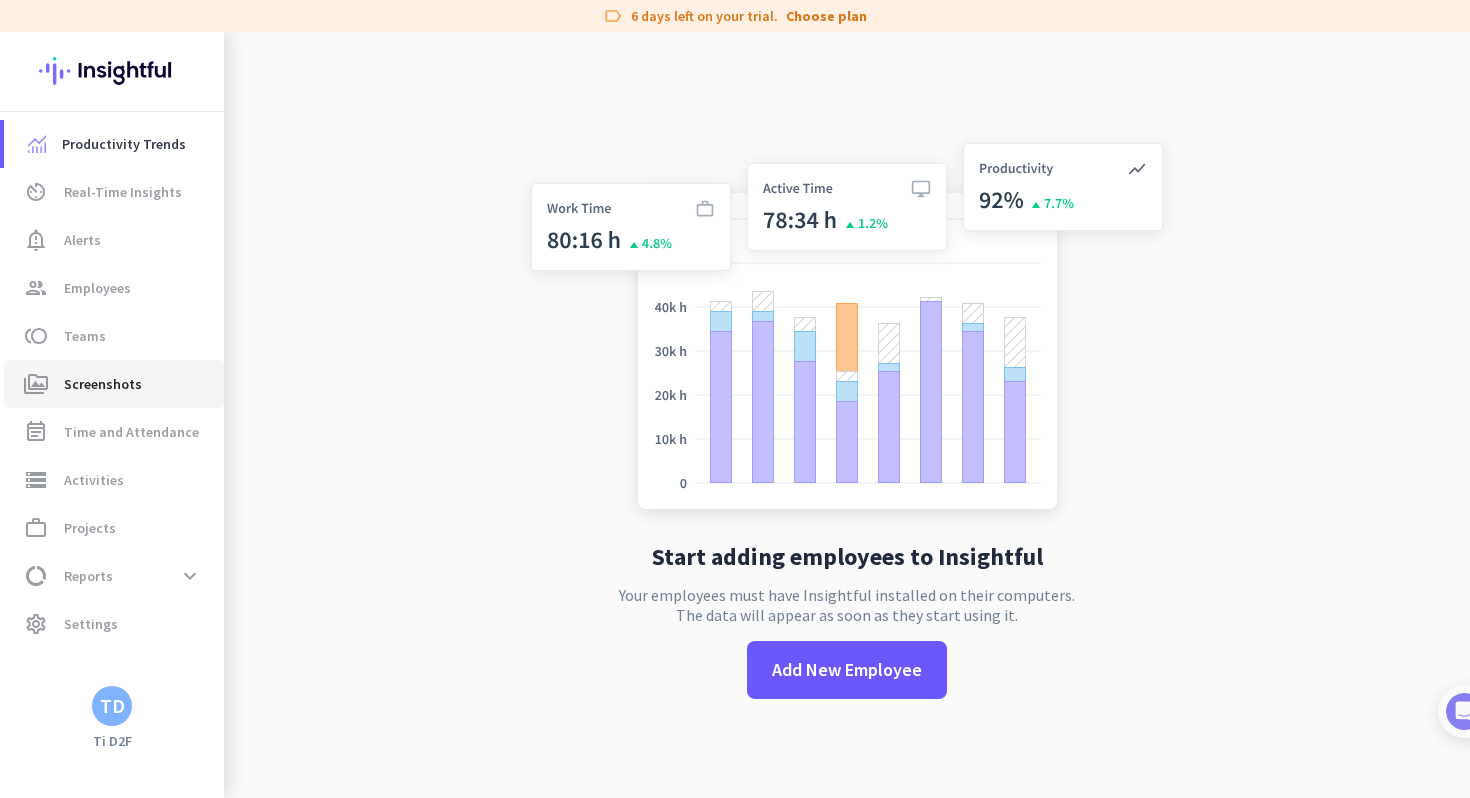 click on "Screenshots" 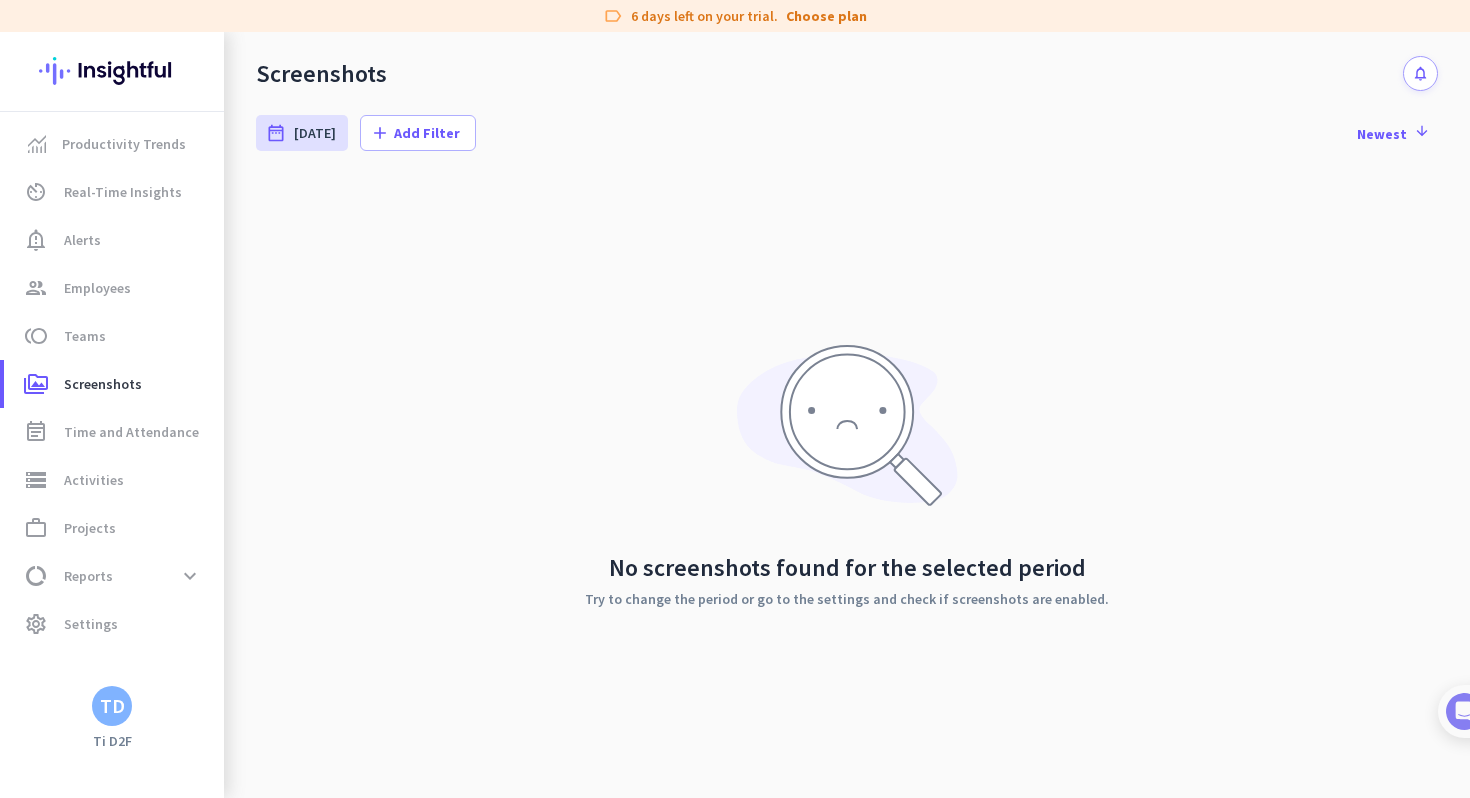 click on "TD" 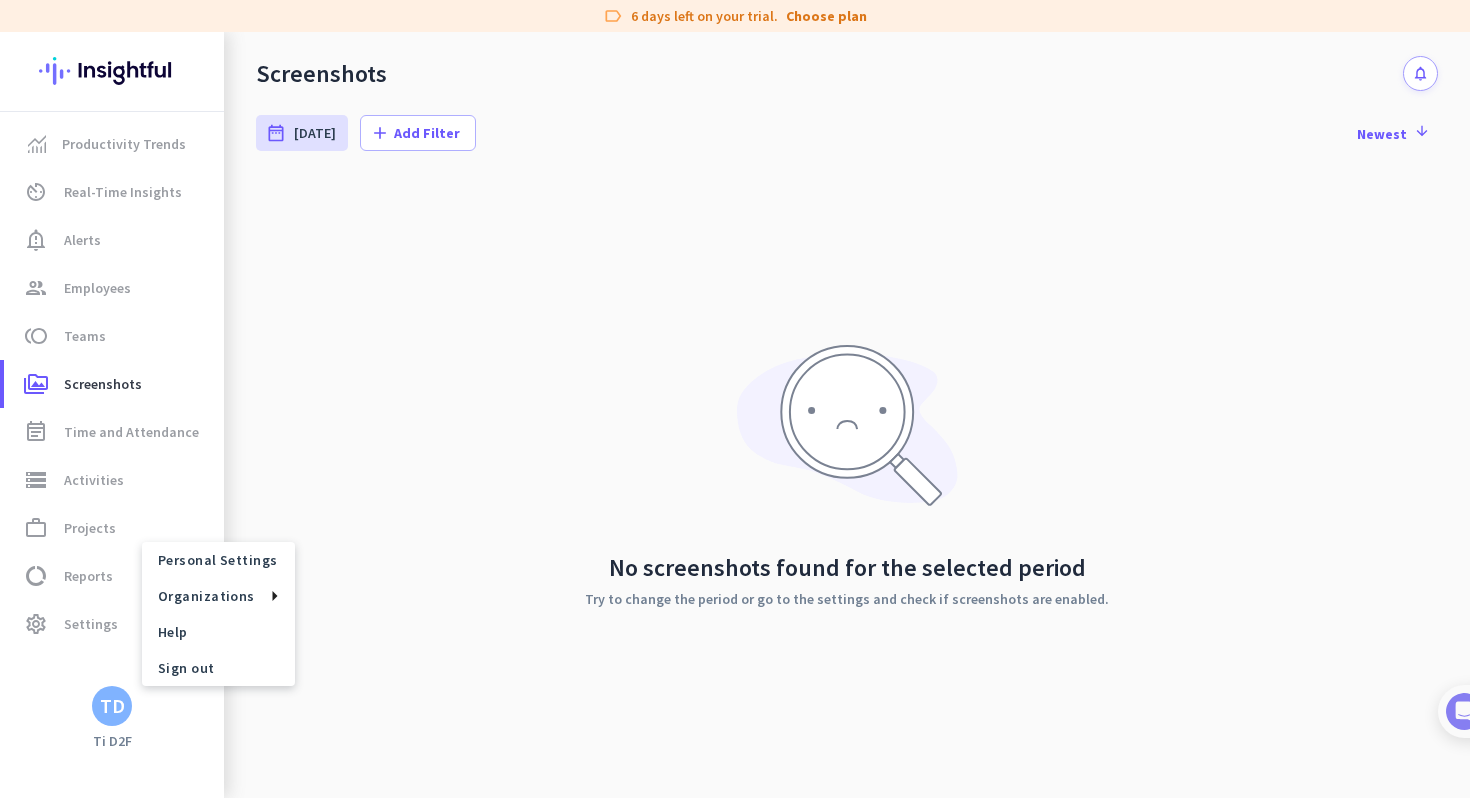 click at bounding box center (735, 399) 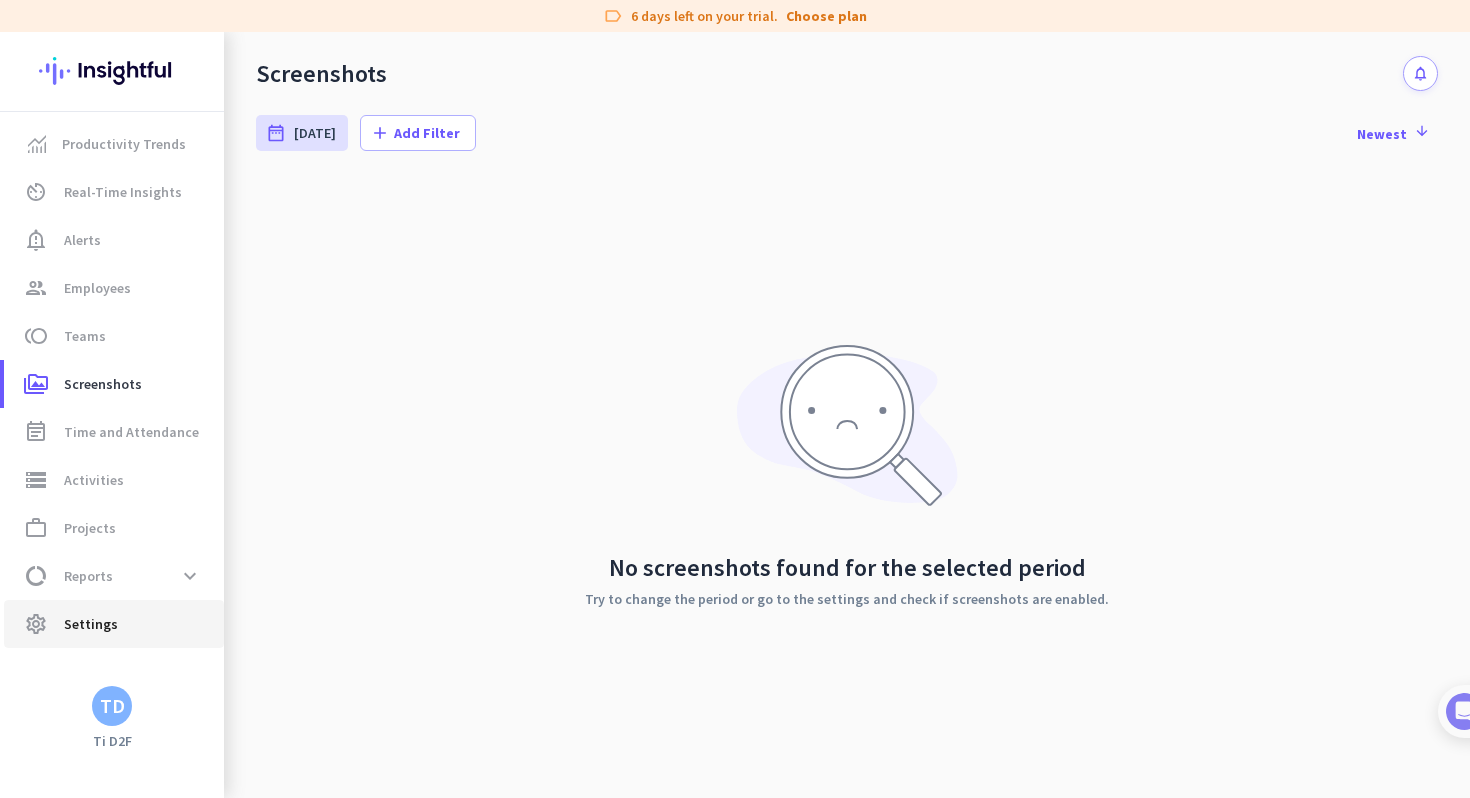 click on "Settings" 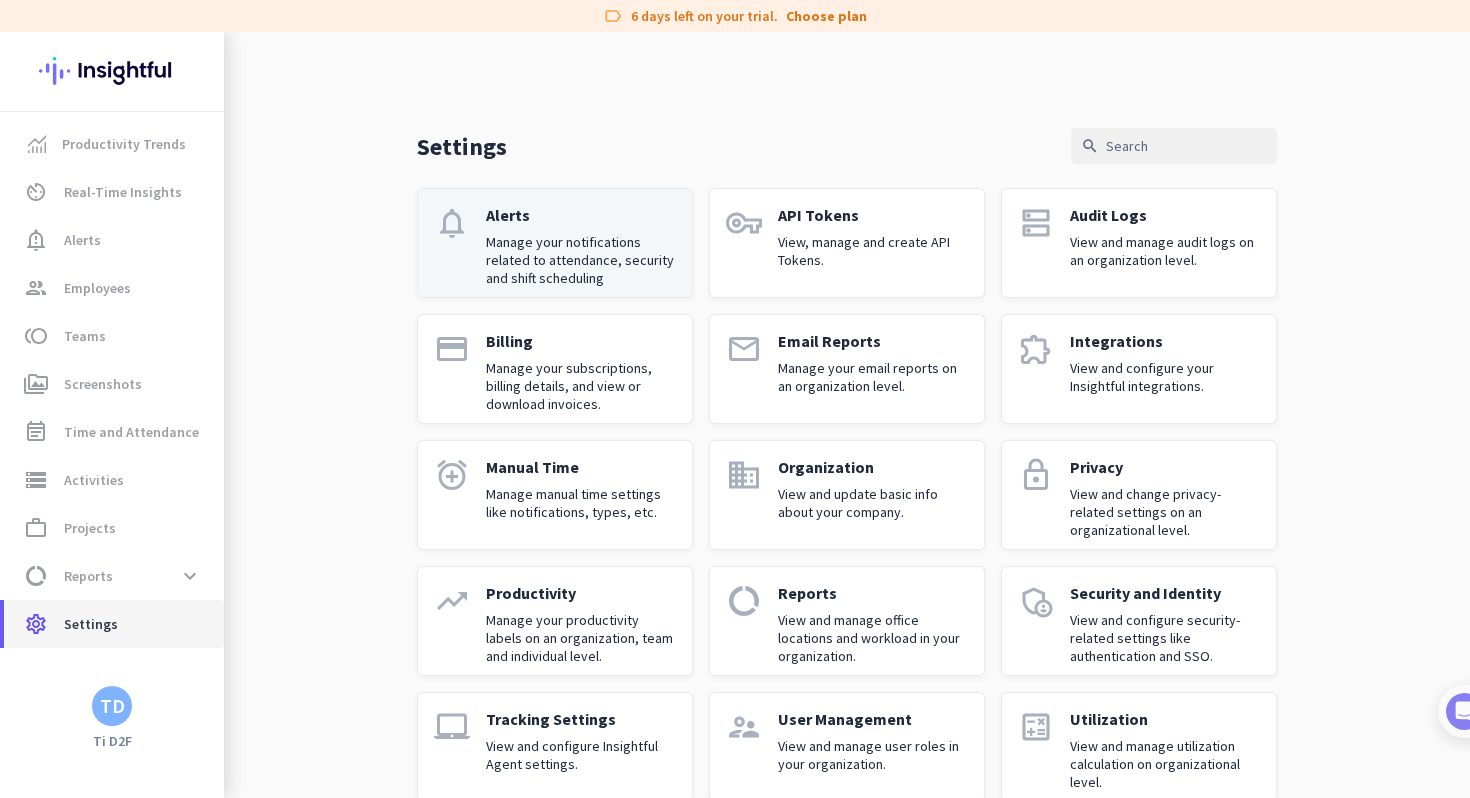 scroll, scrollTop: 36, scrollLeft: 0, axis: vertical 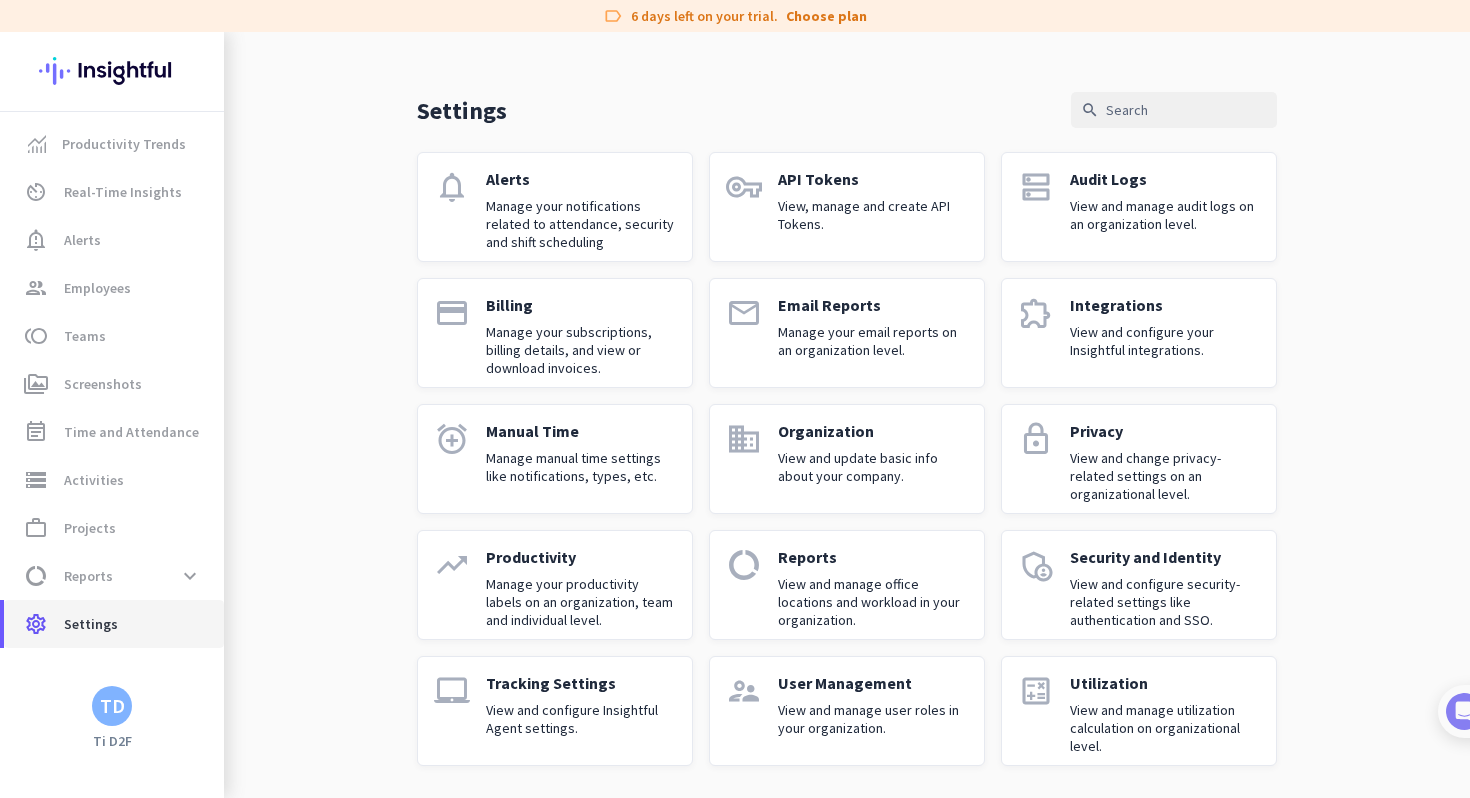 click on "Settings" 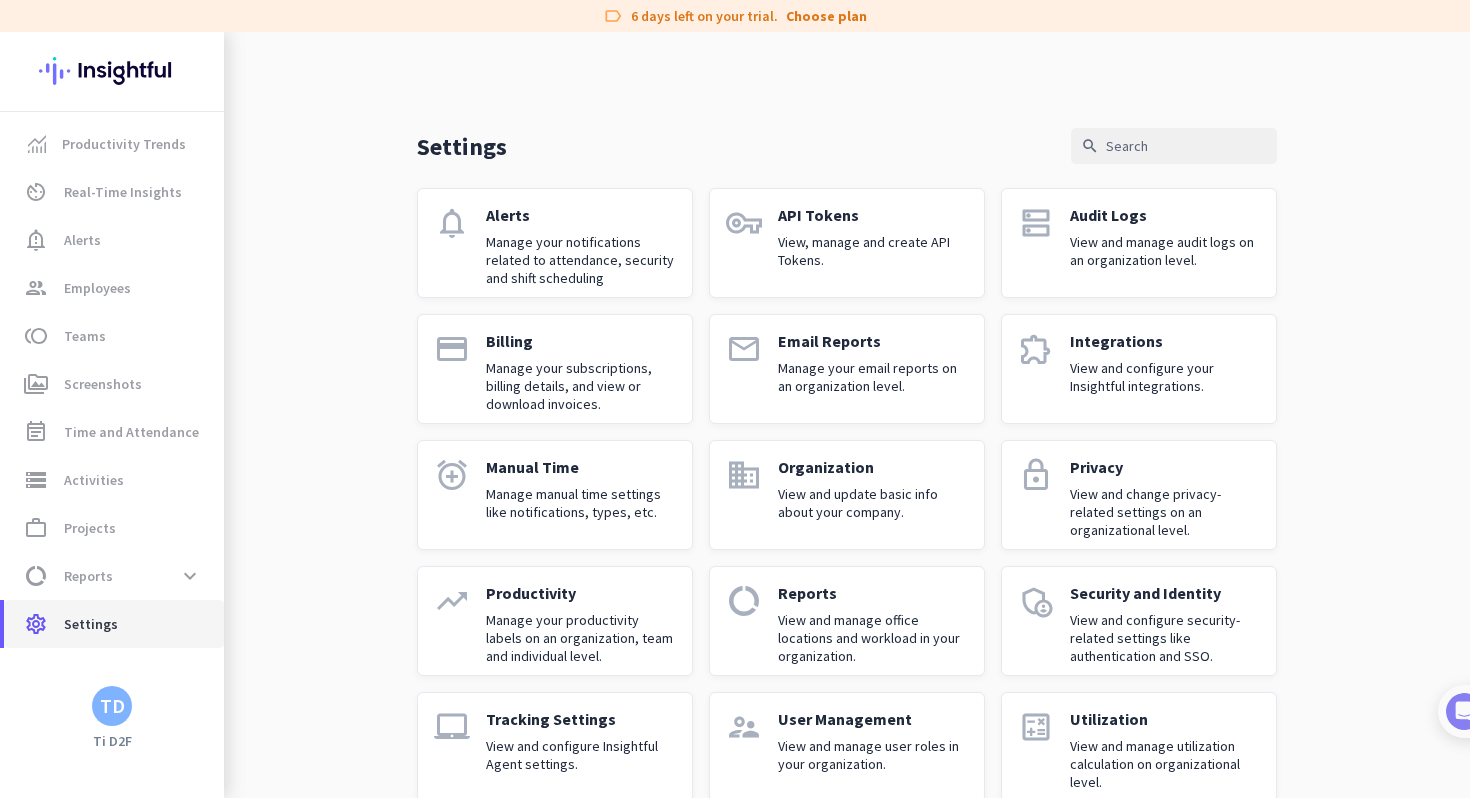 scroll, scrollTop: 36, scrollLeft: 0, axis: vertical 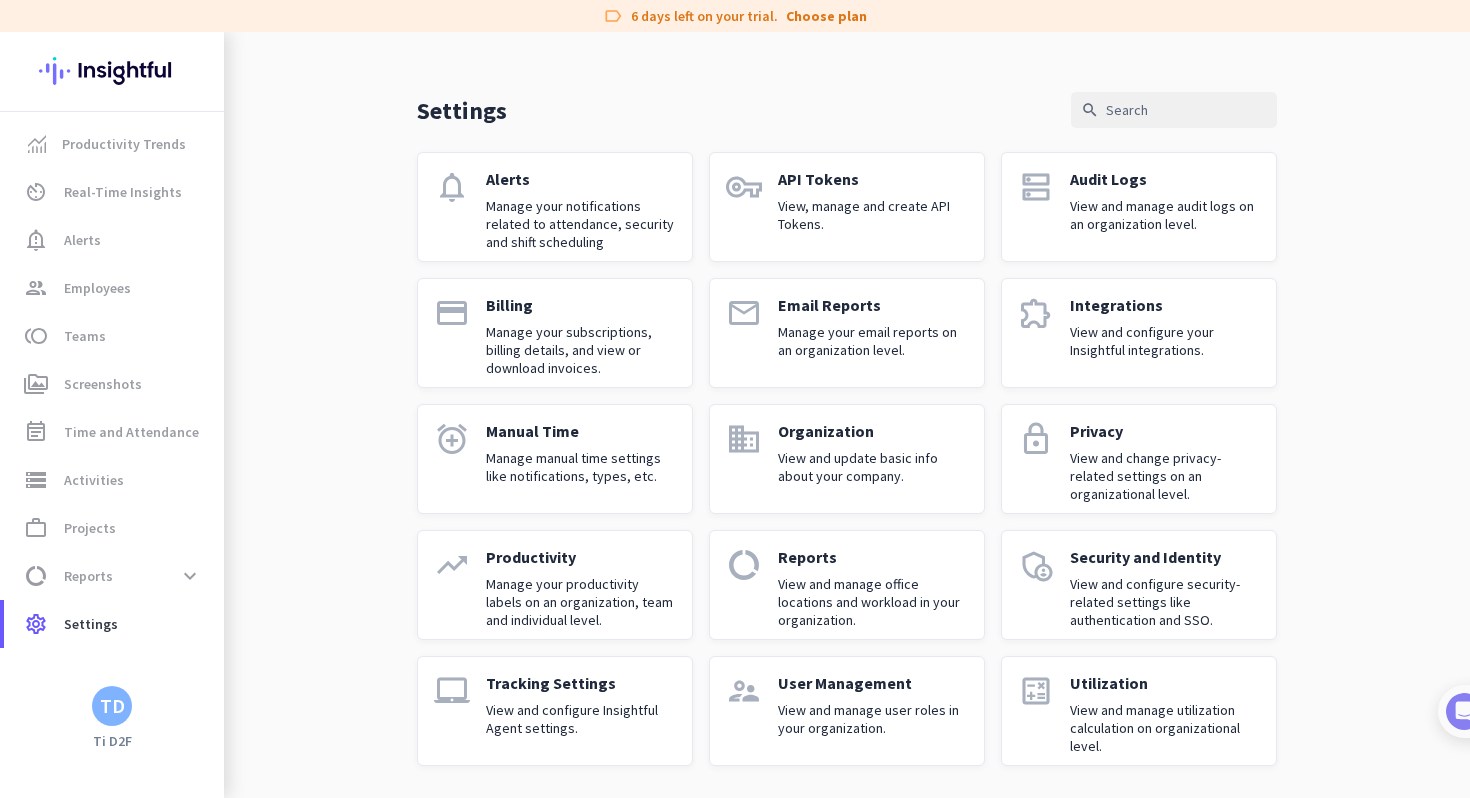 click on "User Management" 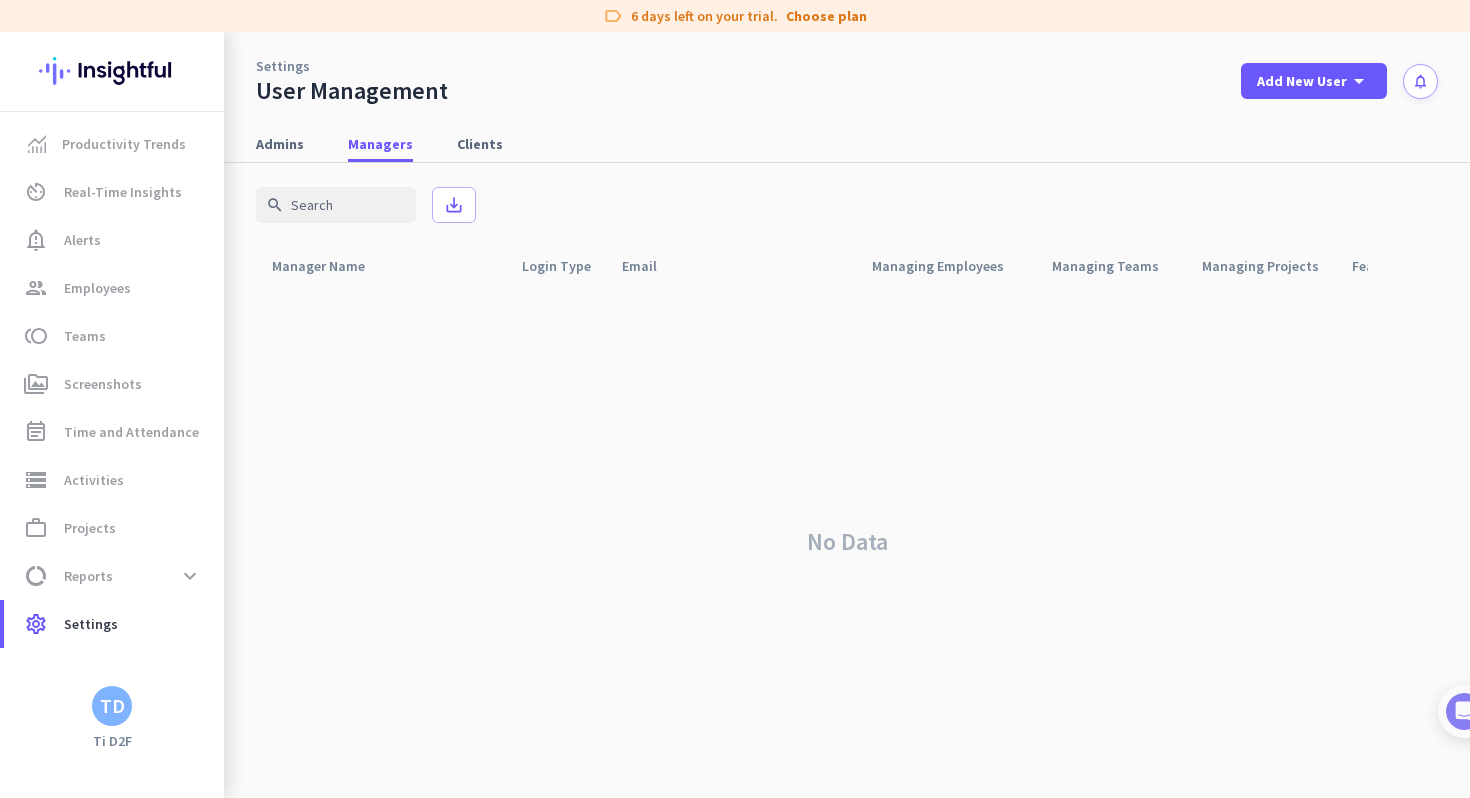 scroll, scrollTop: 0, scrollLeft: 0, axis: both 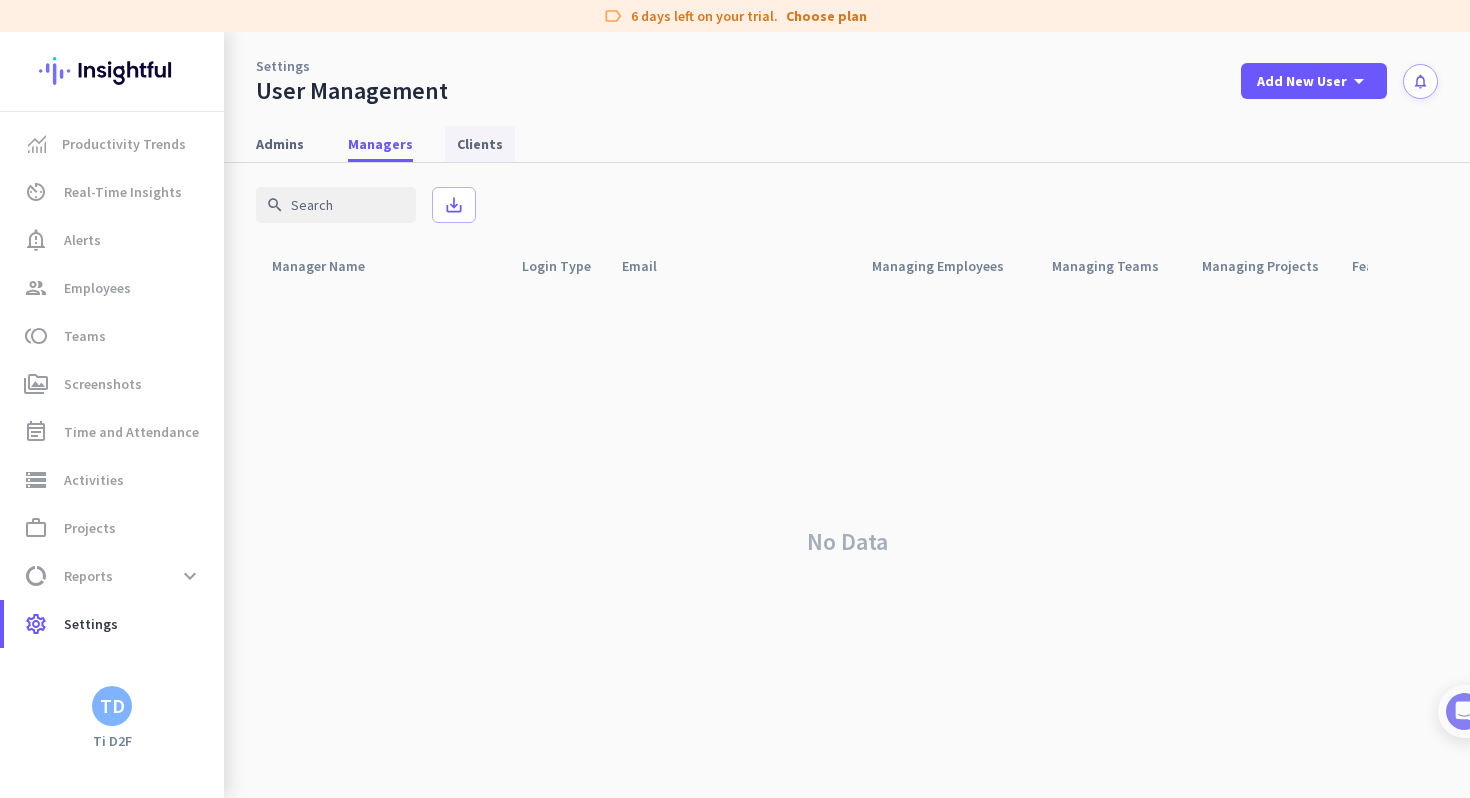 click on "Clients" at bounding box center (480, 144) 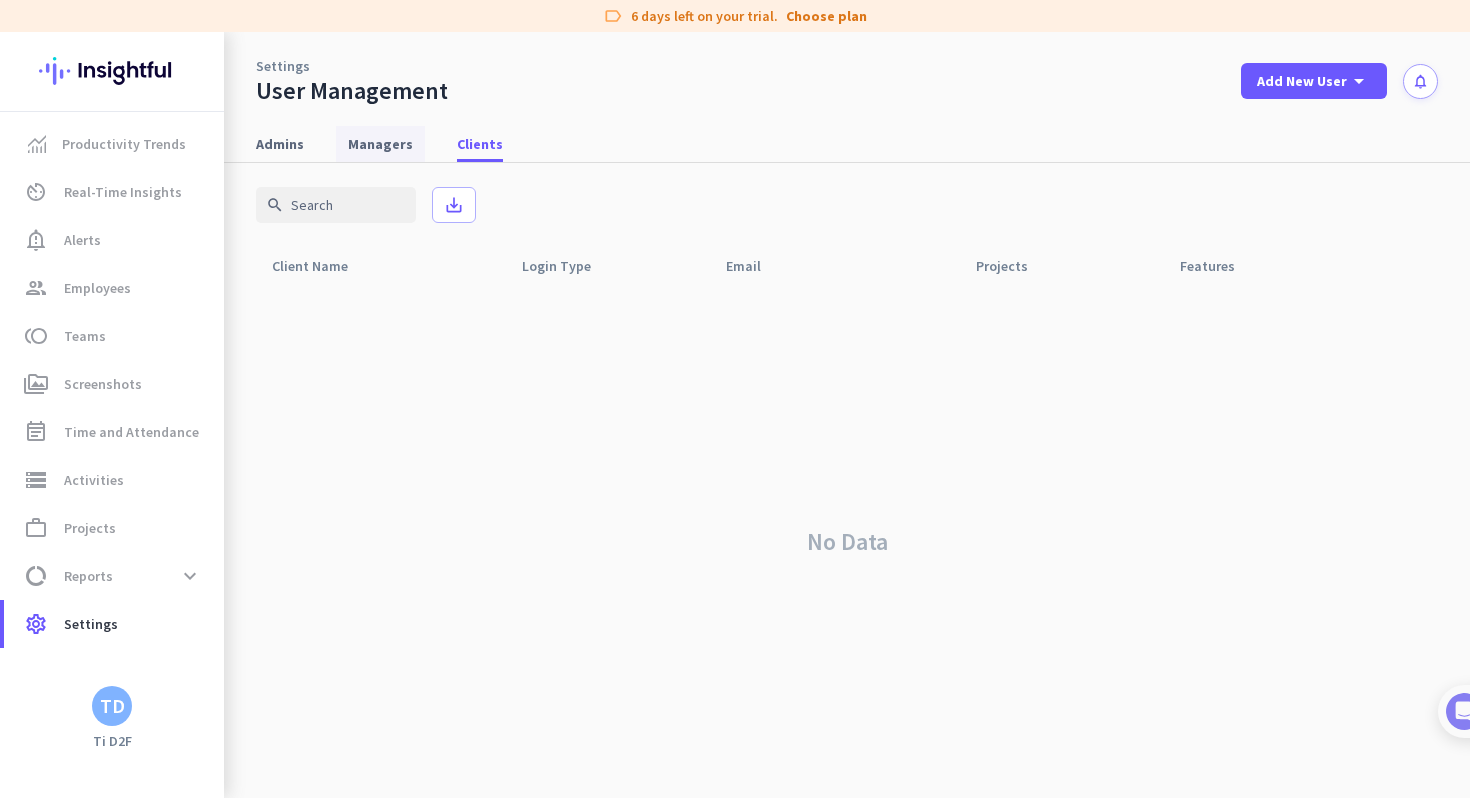 click on "Managers" at bounding box center [380, 144] 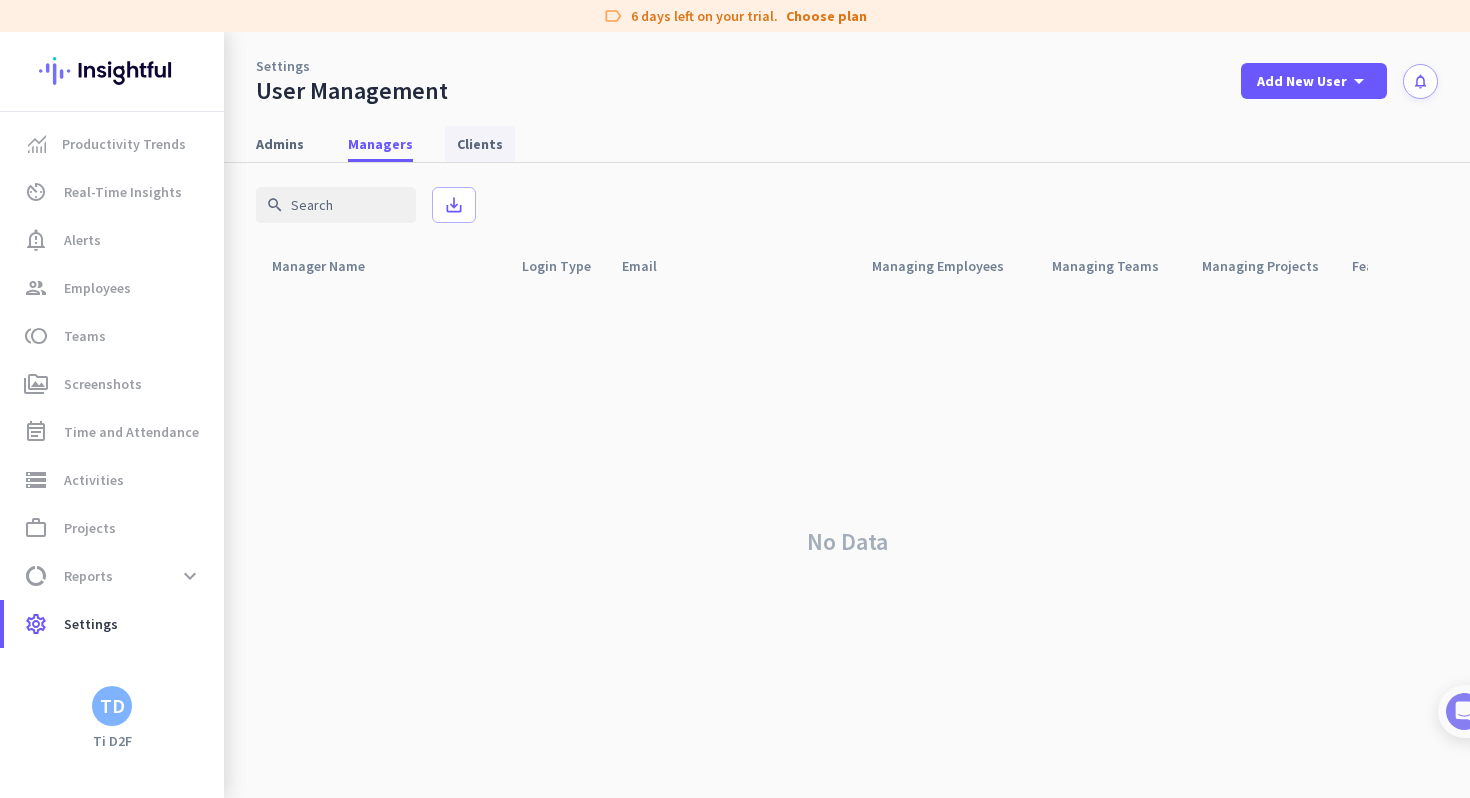 click on "Clients" at bounding box center [480, 144] 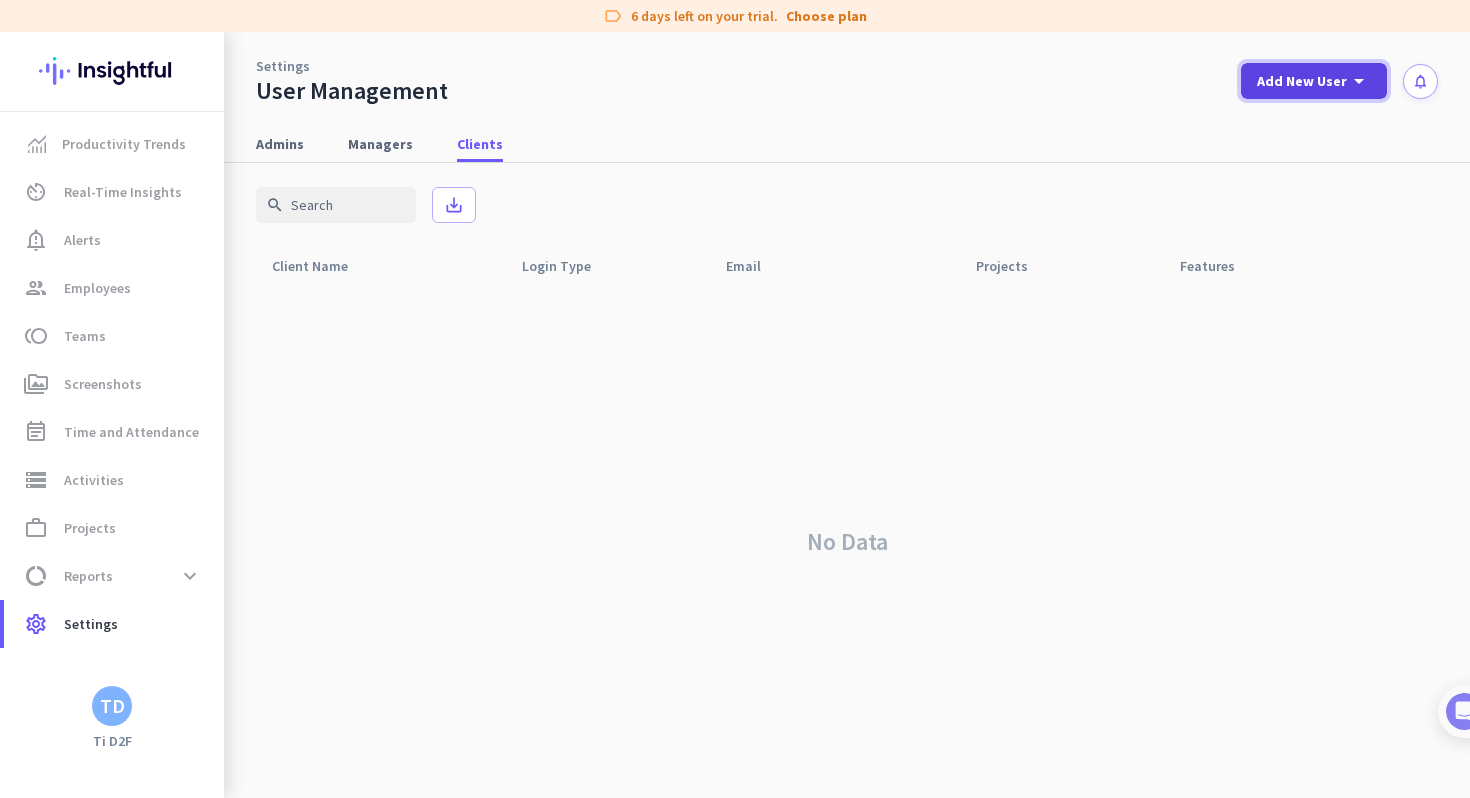 click on "Add New User" at bounding box center (1302, 81) 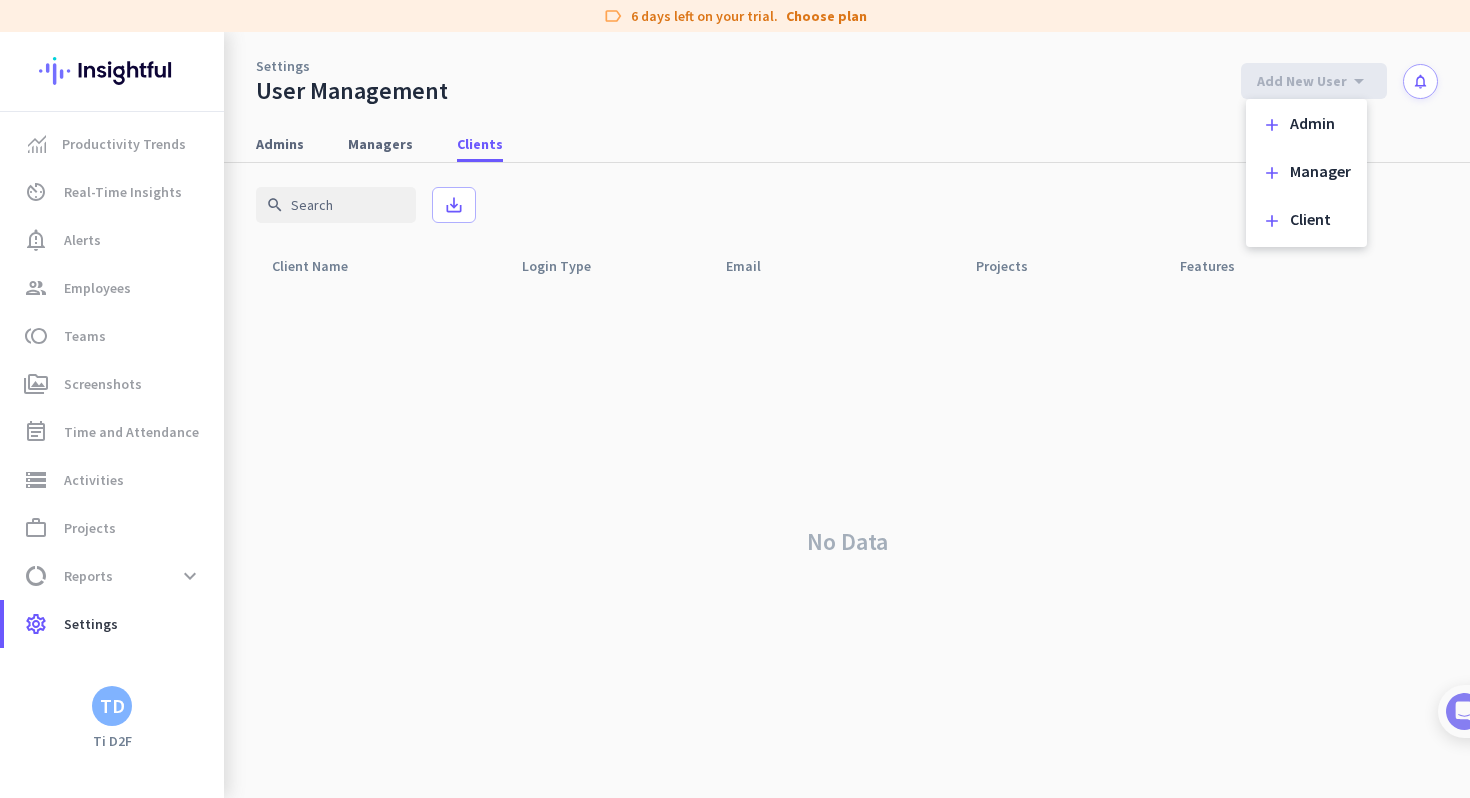 click at bounding box center [735, 399] 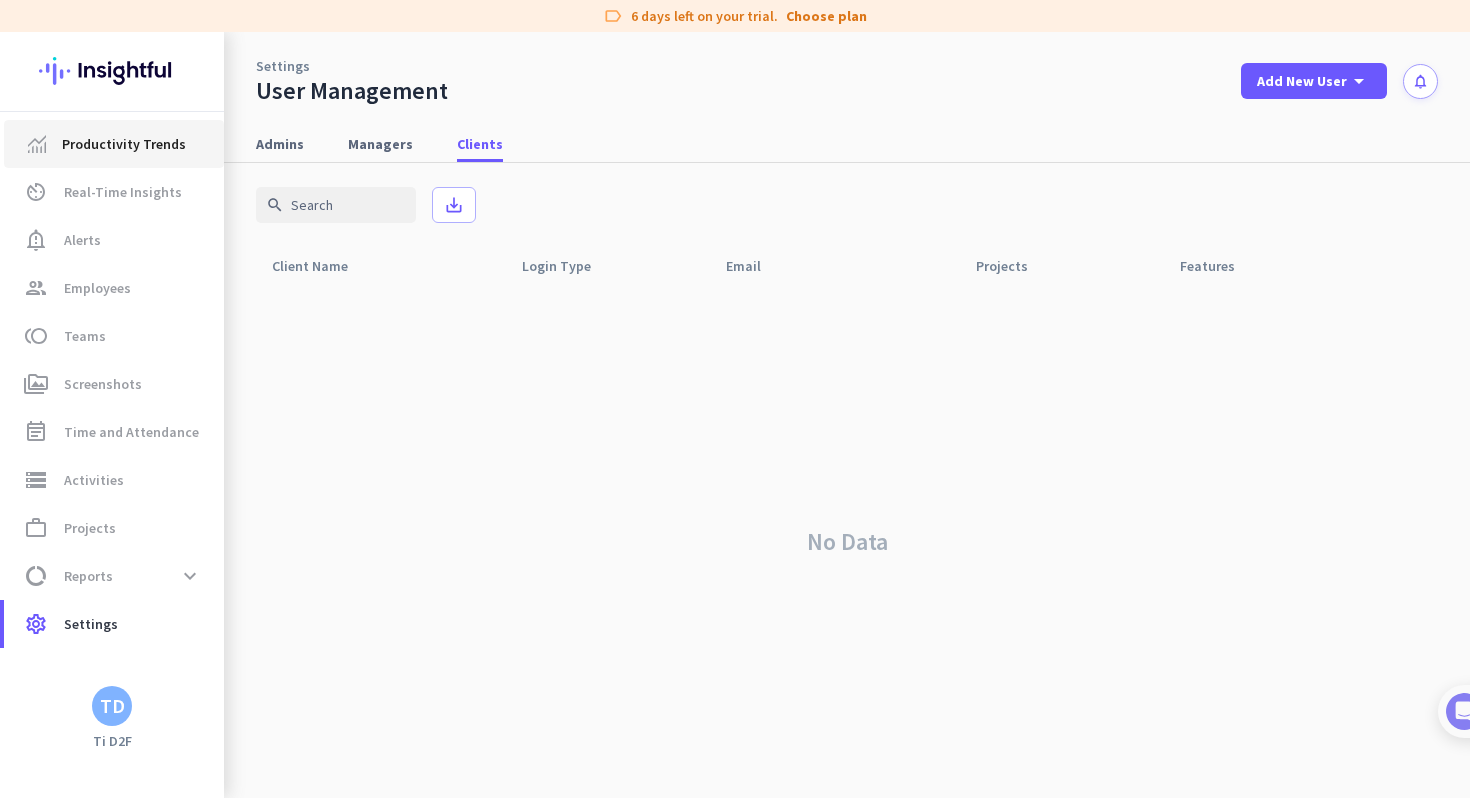 click on "Productivity Trends" 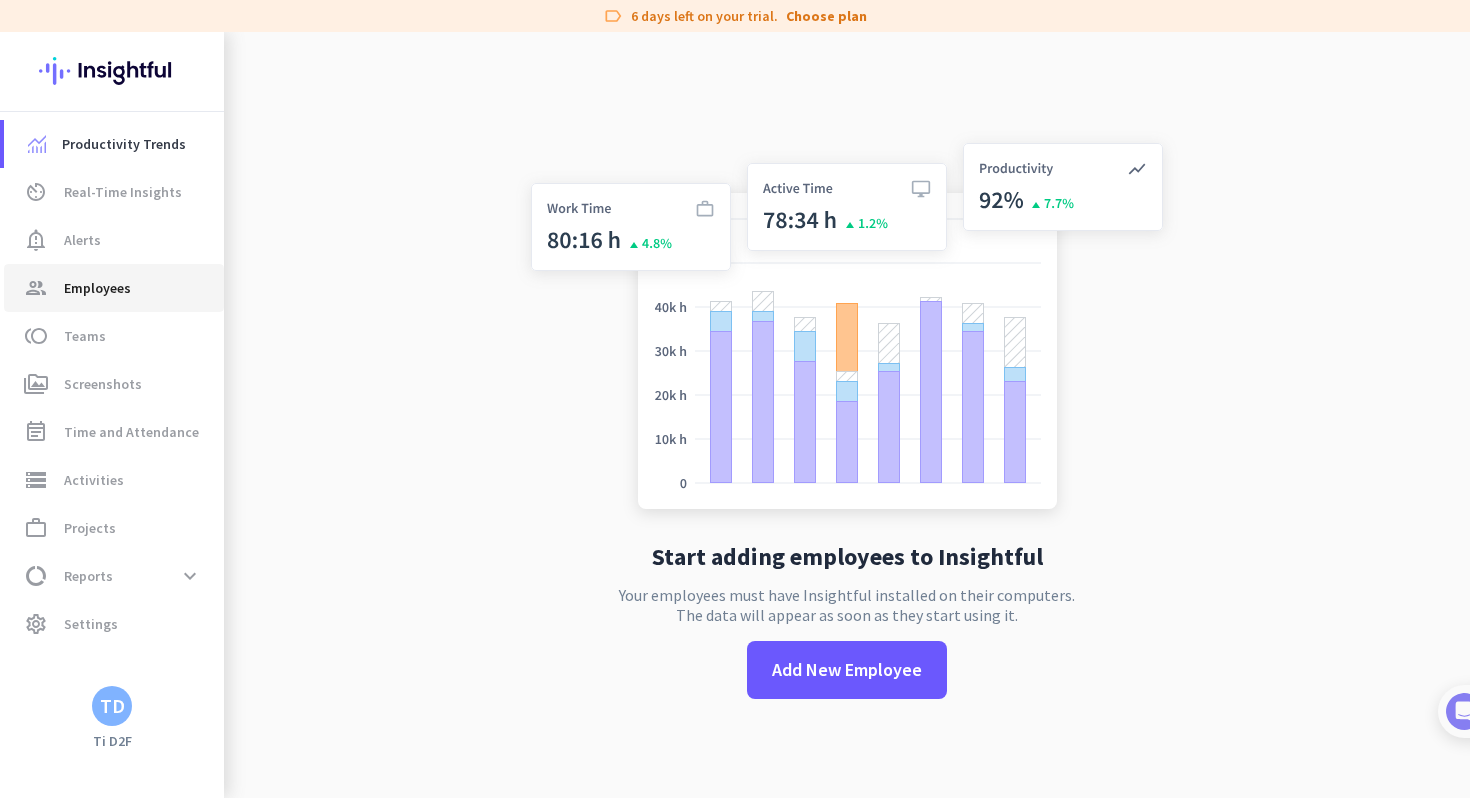 click on "Employees" 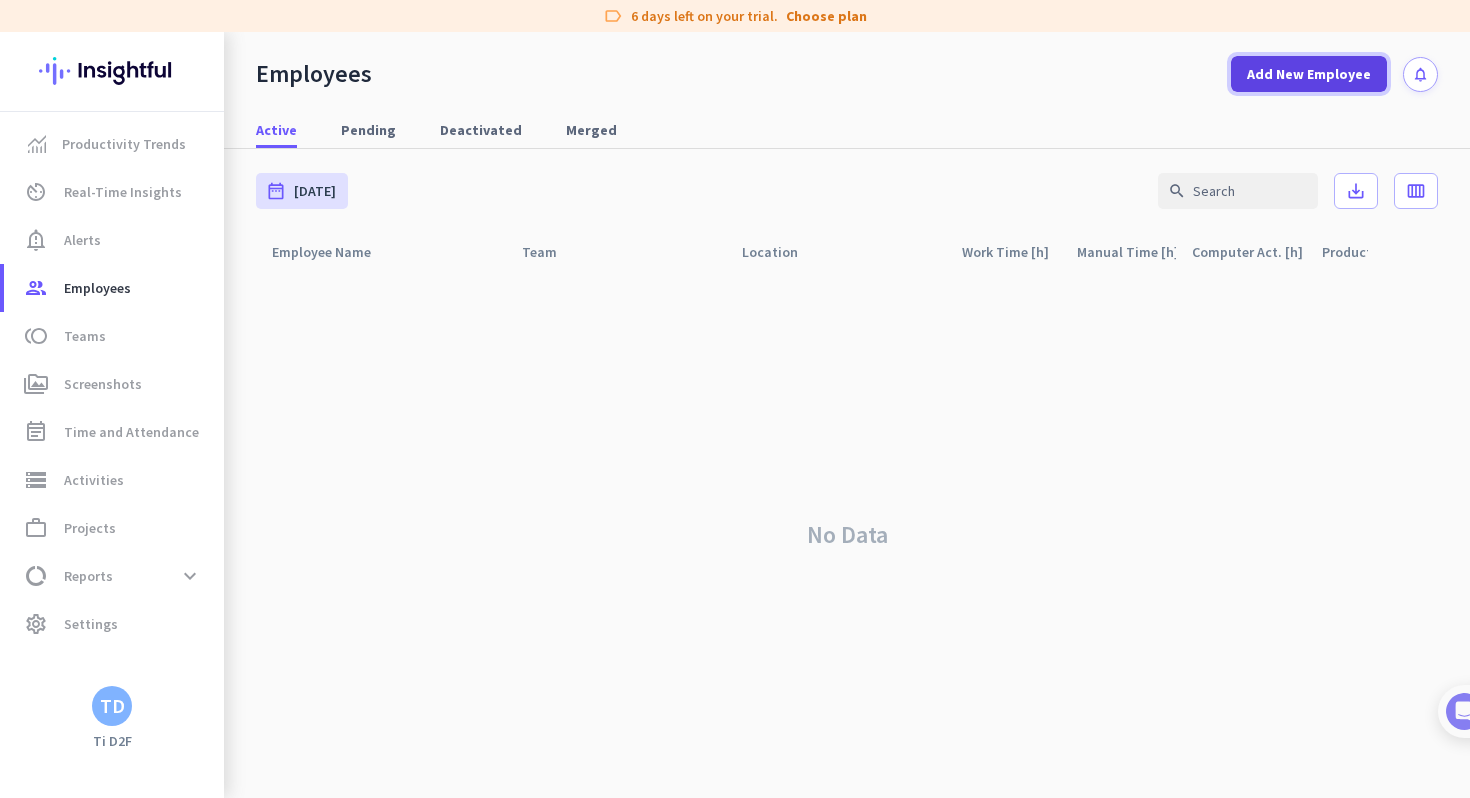 click on "Add New Employee" at bounding box center [1309, 74] 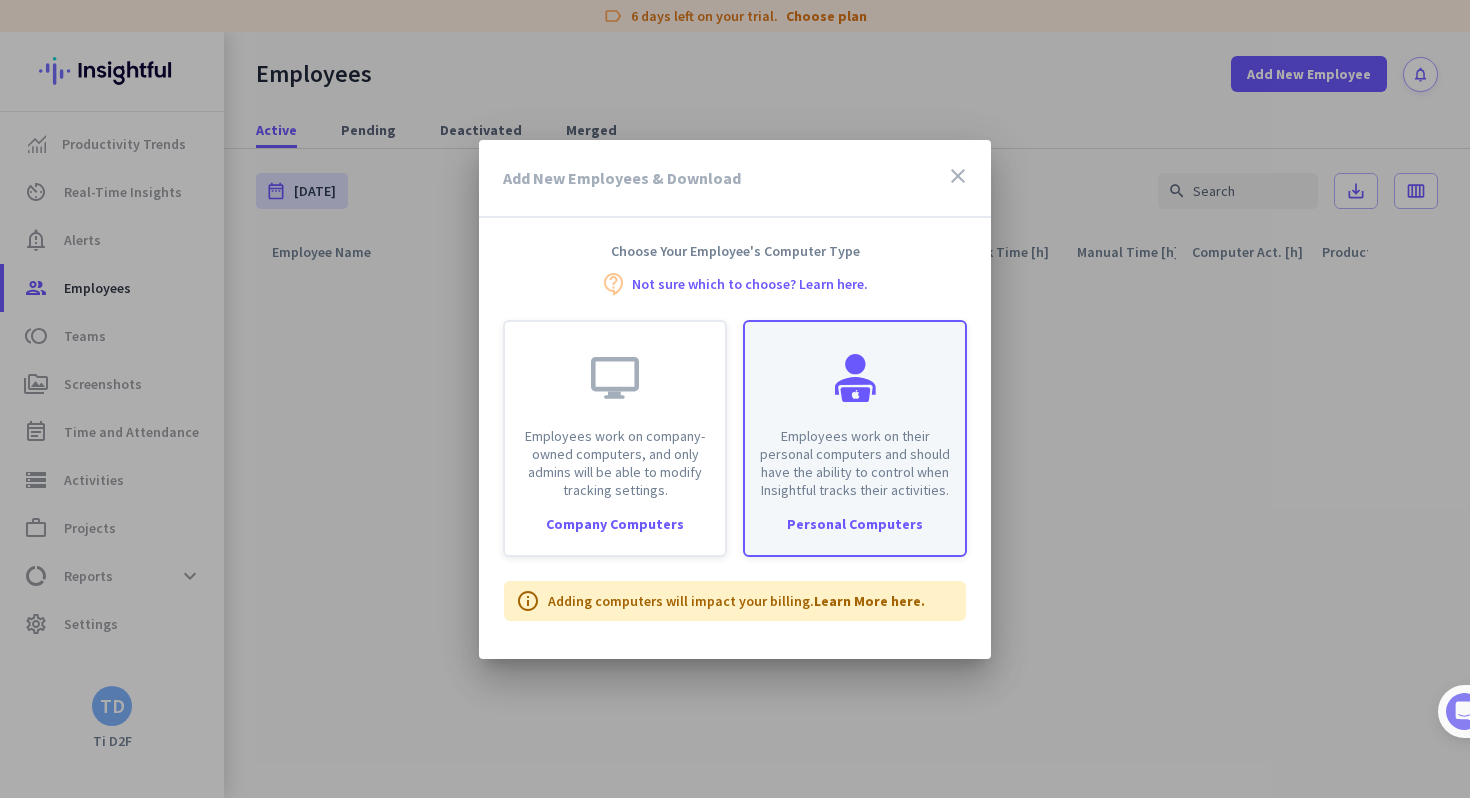click on "Employees work on their personal computers and should have the ability to control when Insightful tracks their activities." at bounding box center [855, 463] 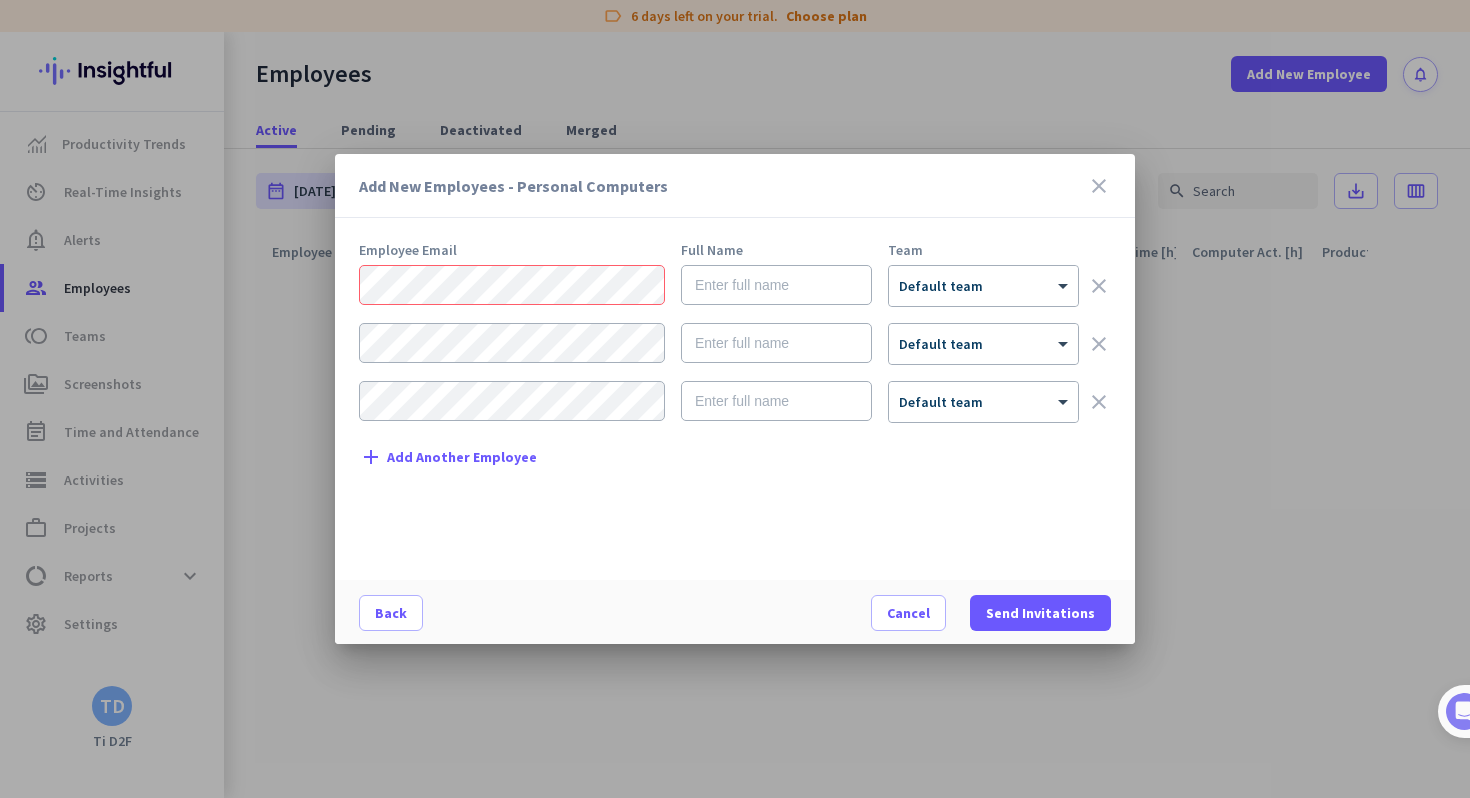 click on "close" at bounding box center (1099, 186) 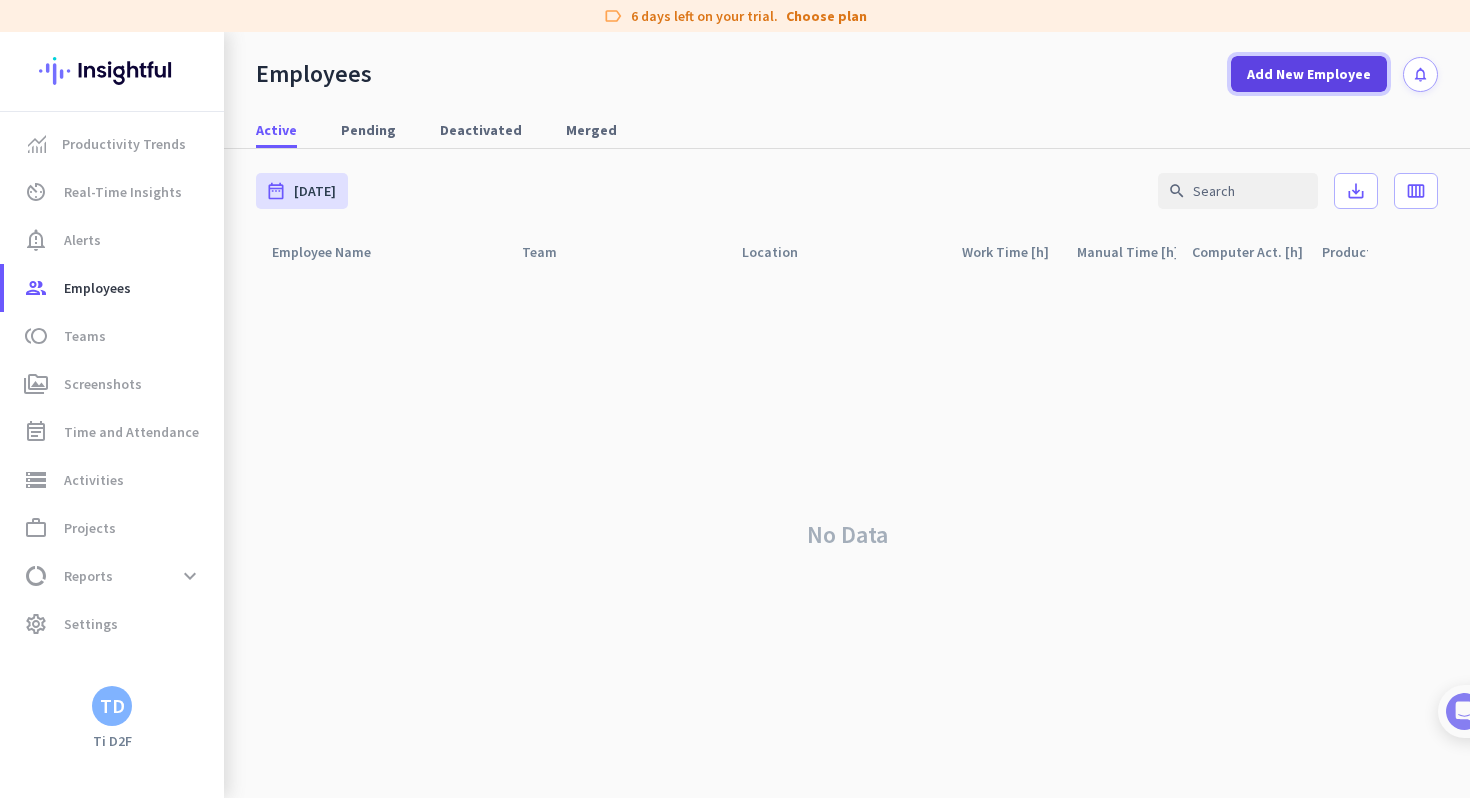 click on "Add New Employee" at bounding box center [1309, 74] 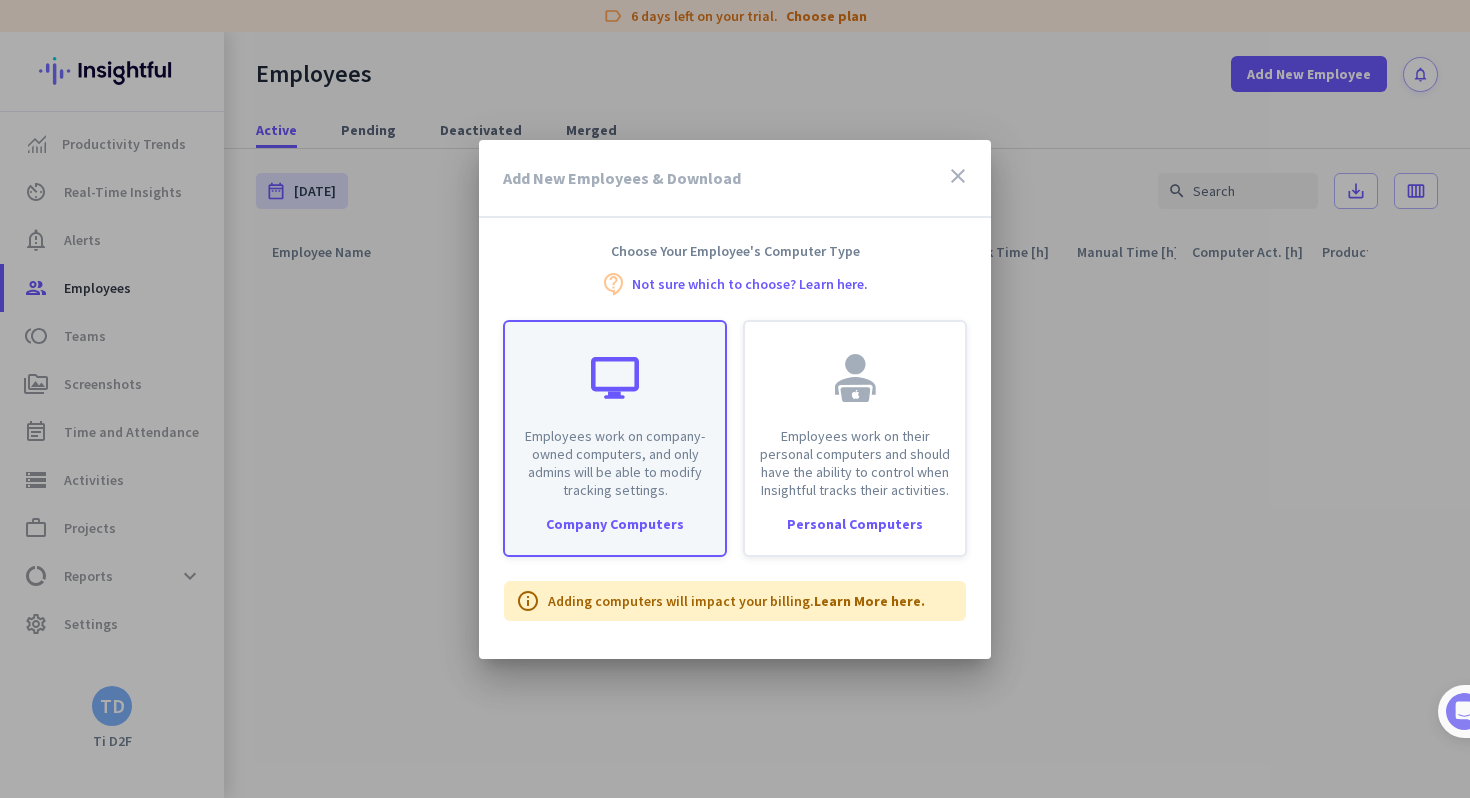 click on "Employees work on company-owned computers, and only admins will be able to modify tracking settings." at bounding box center (615, 463) 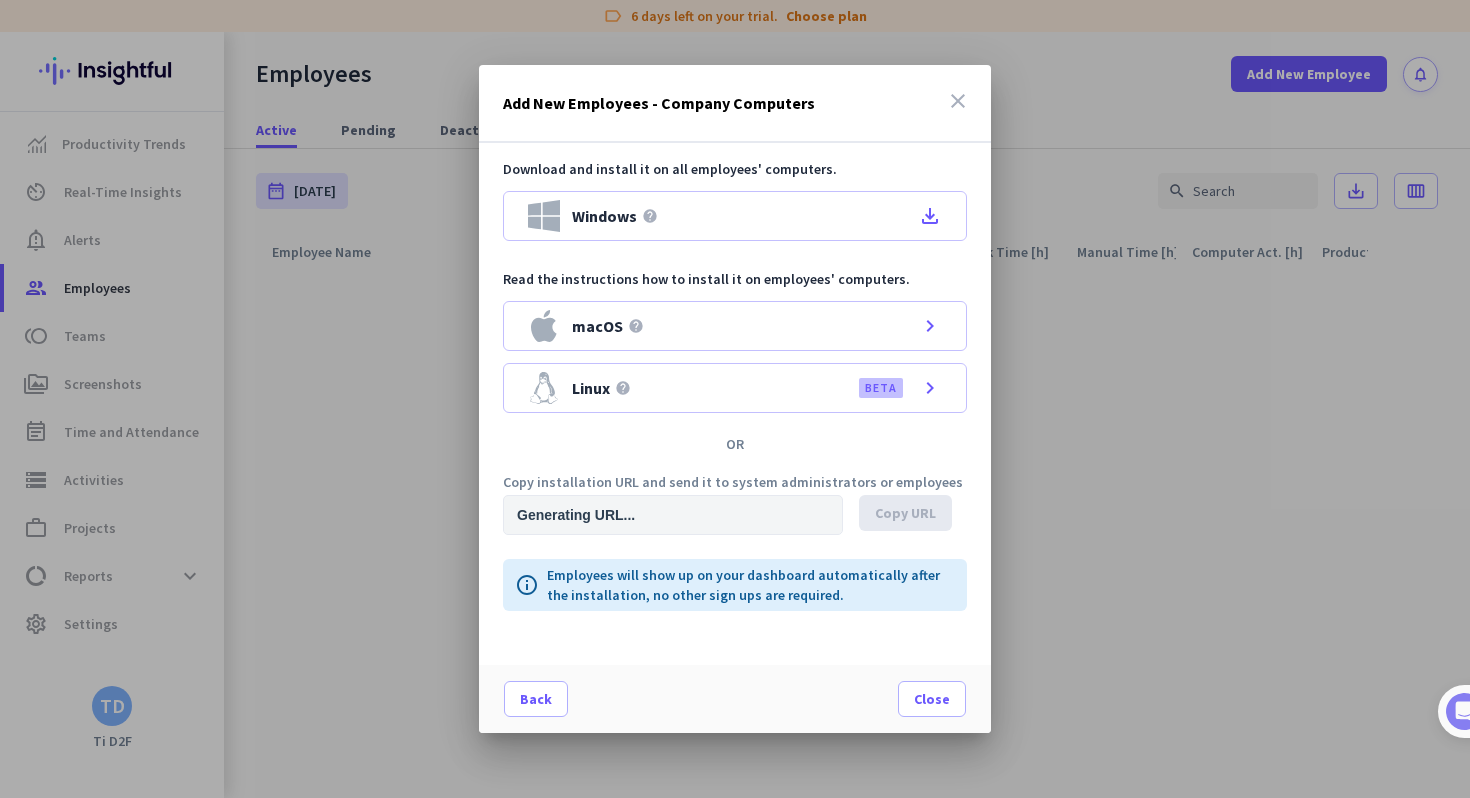 type on "[URL][DOMAIN_NAME]" 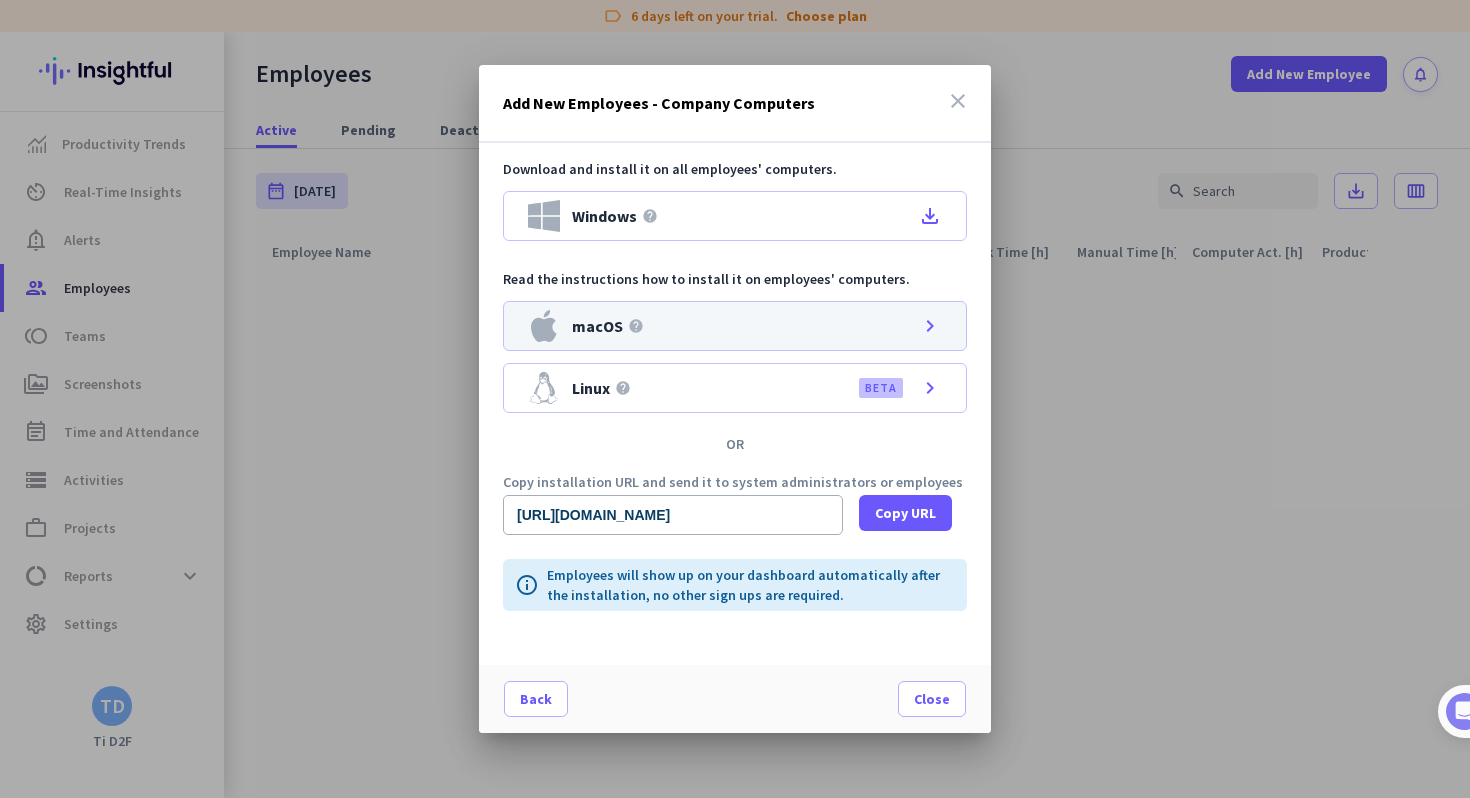 click on "macOS  help   chevron_right" at bounding box center [735, 326] 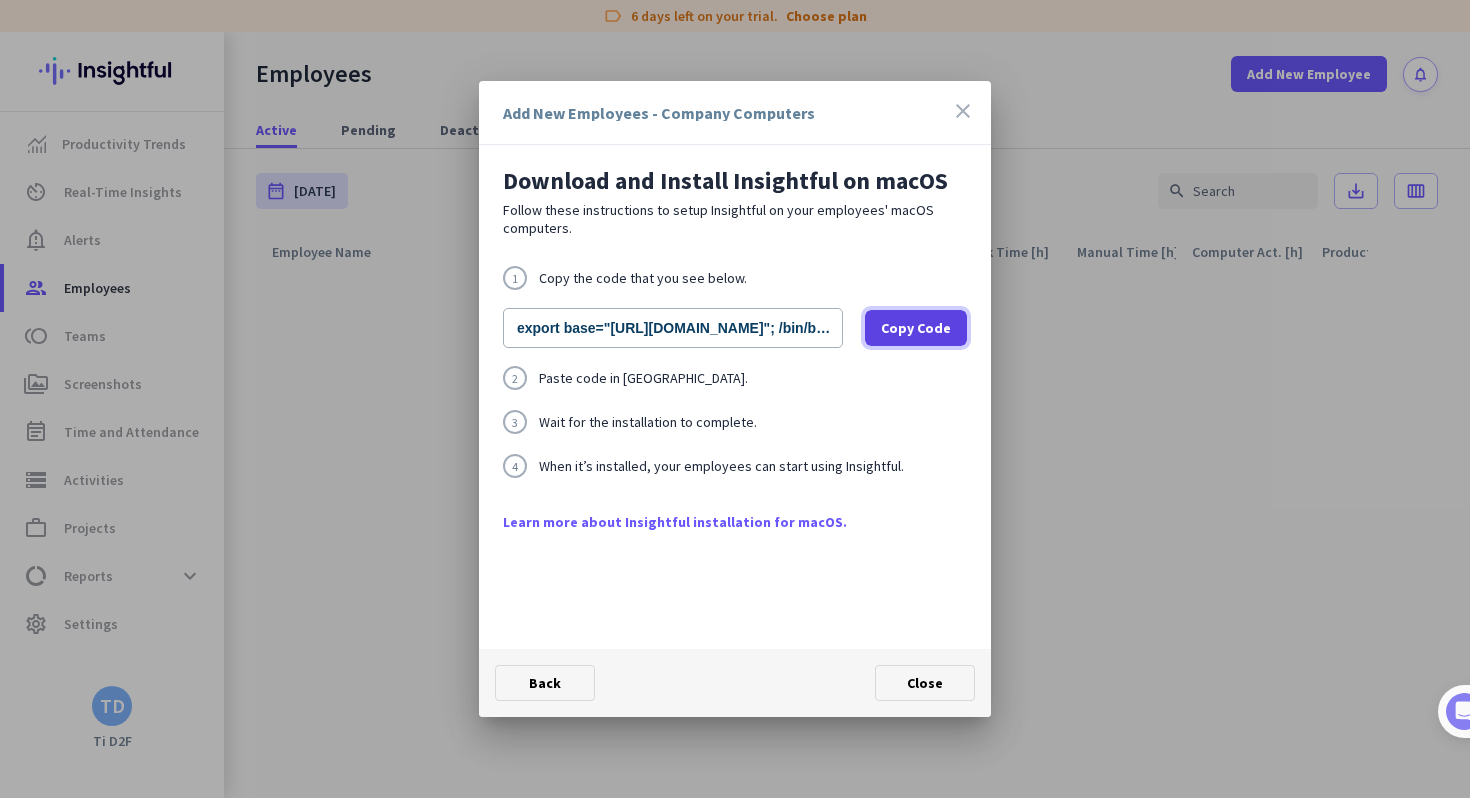 click on "Copy Code" at bounding box center [916, 328] 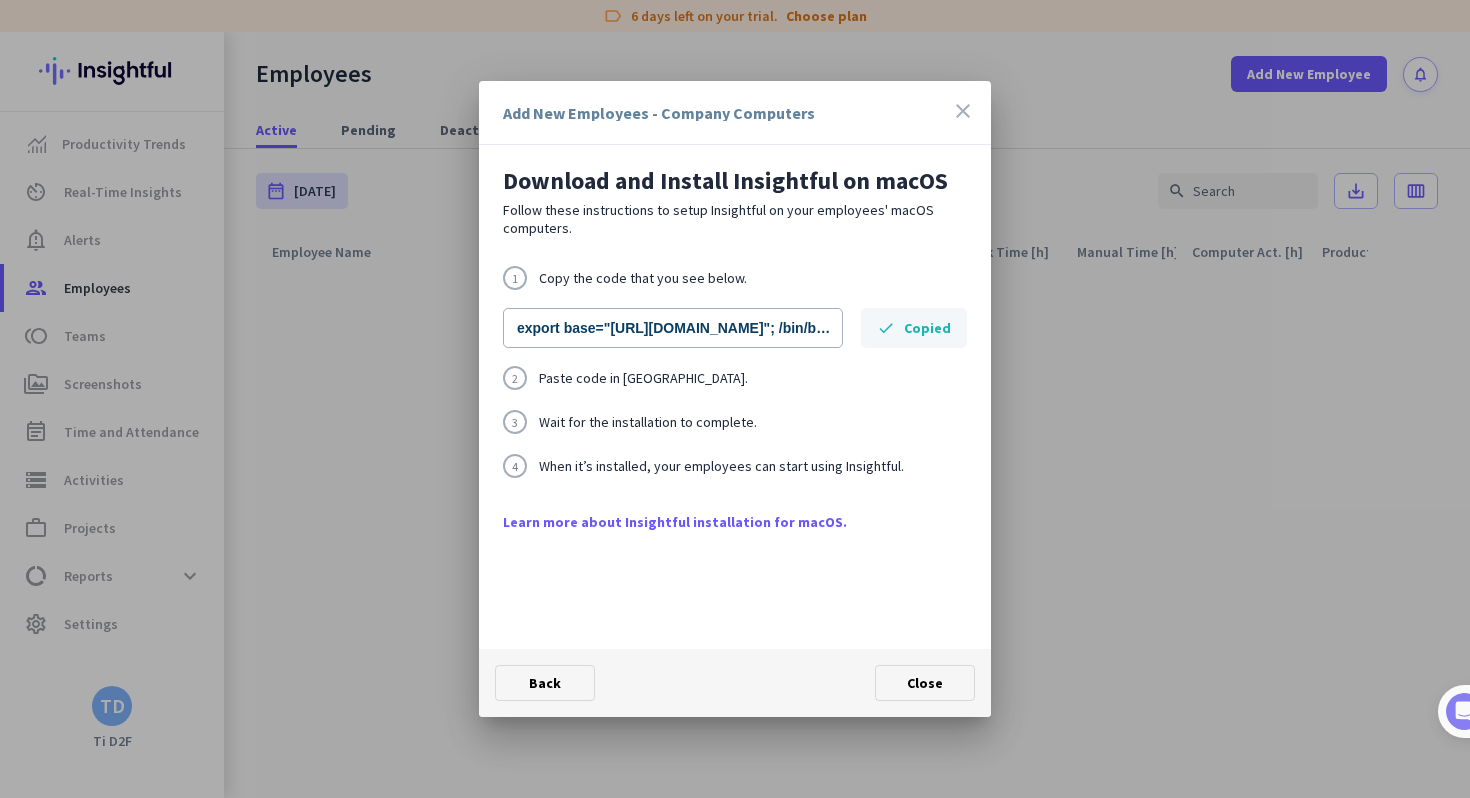 click on "Learn more about Insightful installation for macOS." at bounding box center (735, 522) 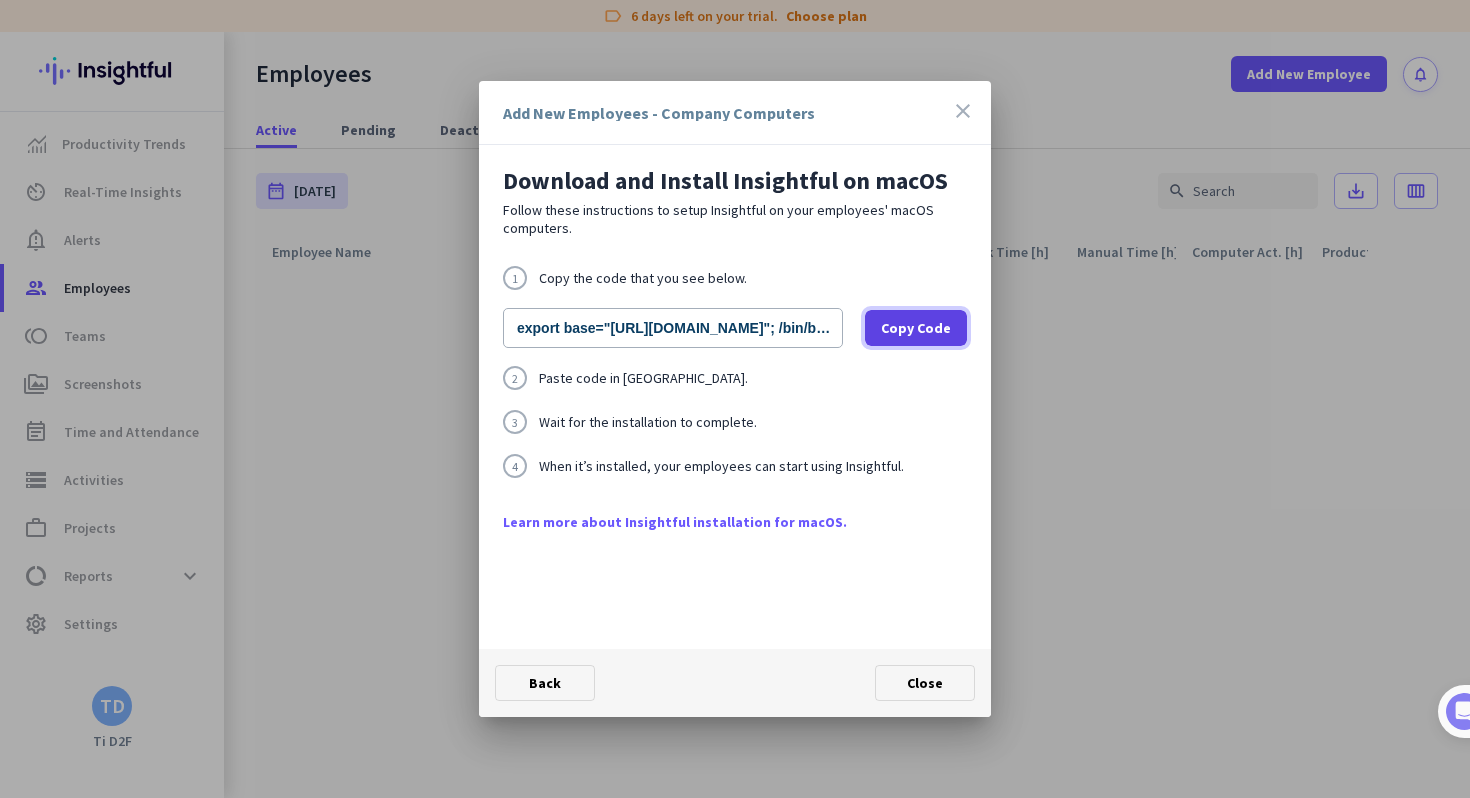 click on "Copy Code" at bounding box center [916, 328] 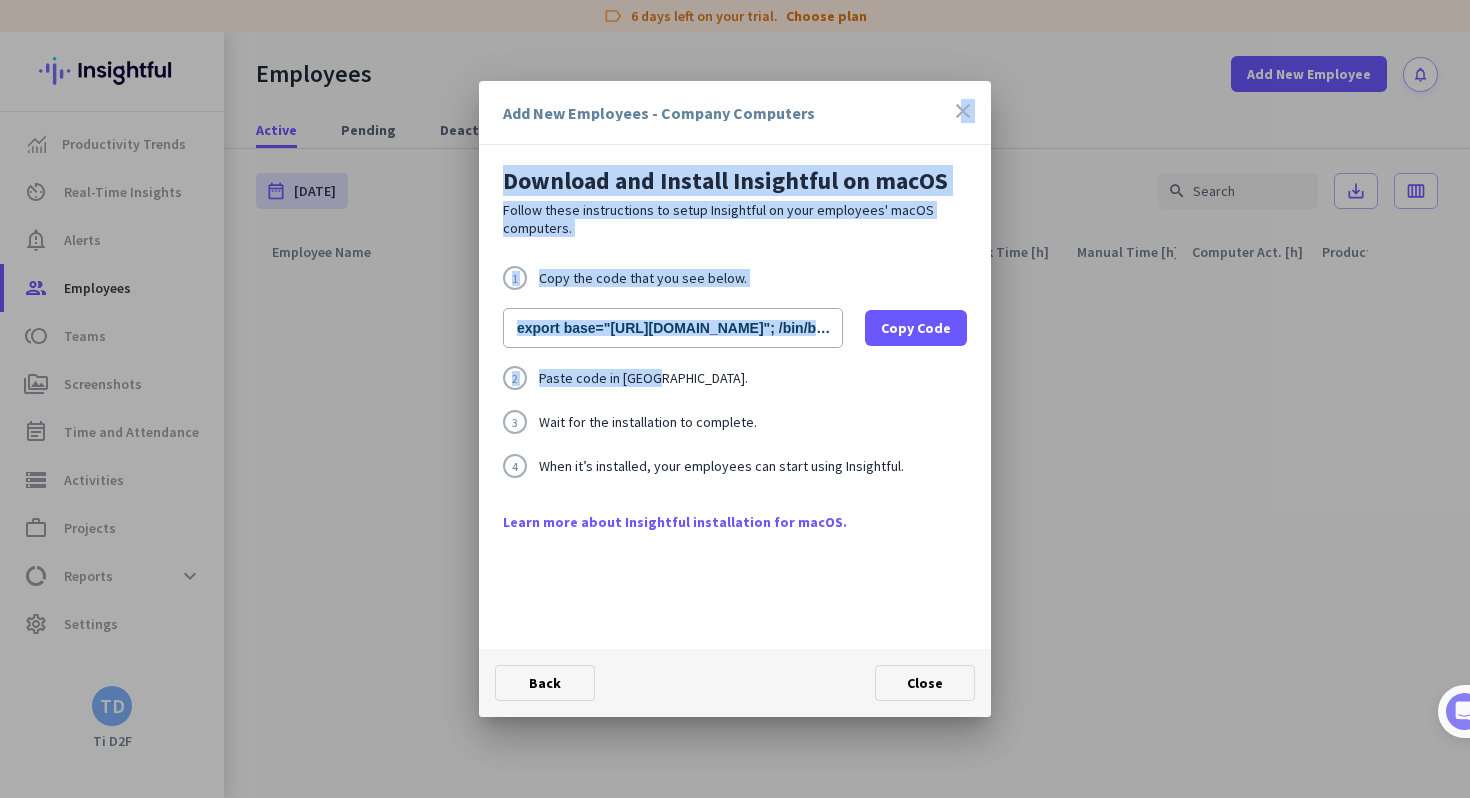 drag, startPoint x: 959, startPoint y: 111, endPoint x: 661, endPoint y: 384, distance: 404.14478 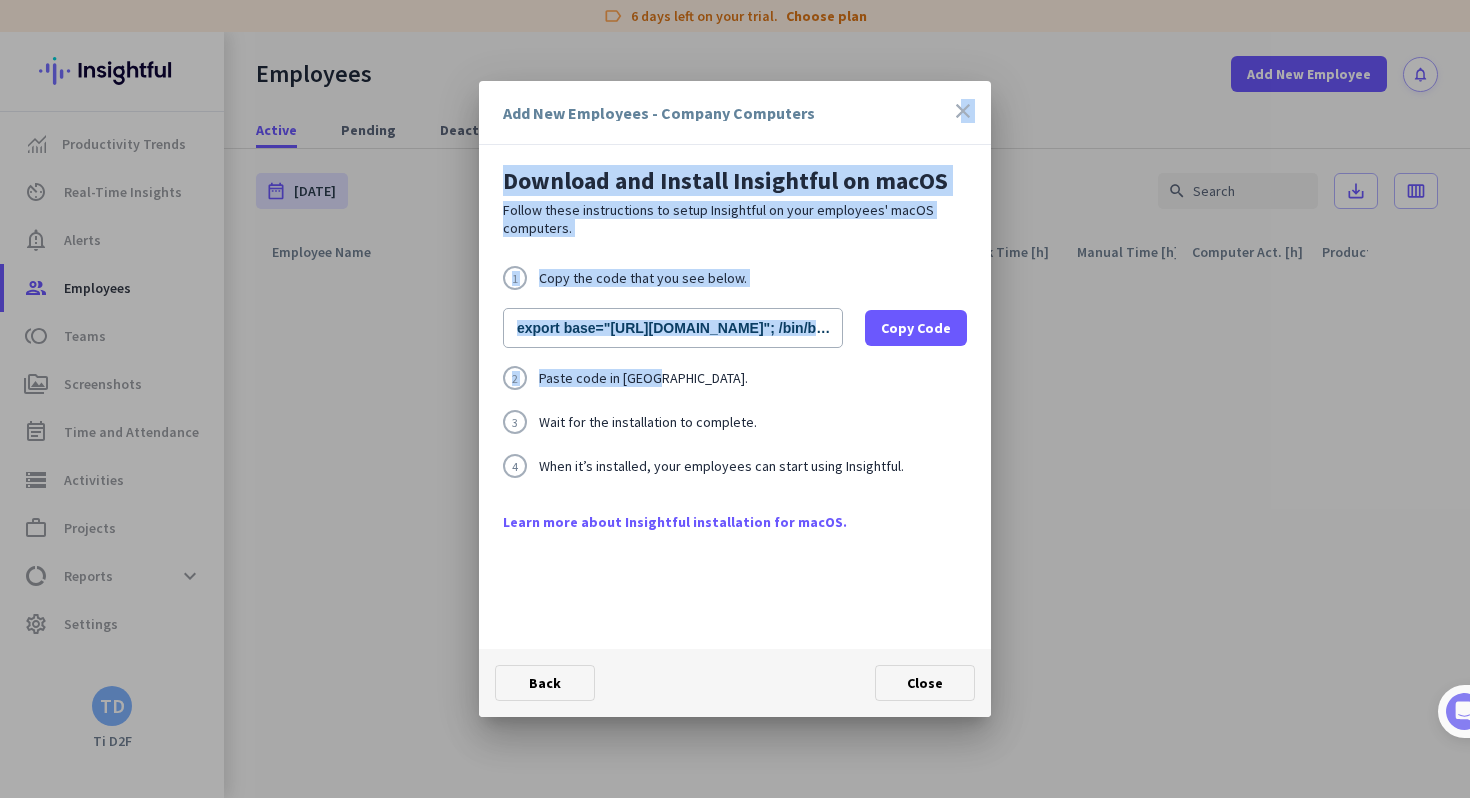 click on "Learn more about Insightful installation for macOS." at bounding box center [735, 522] 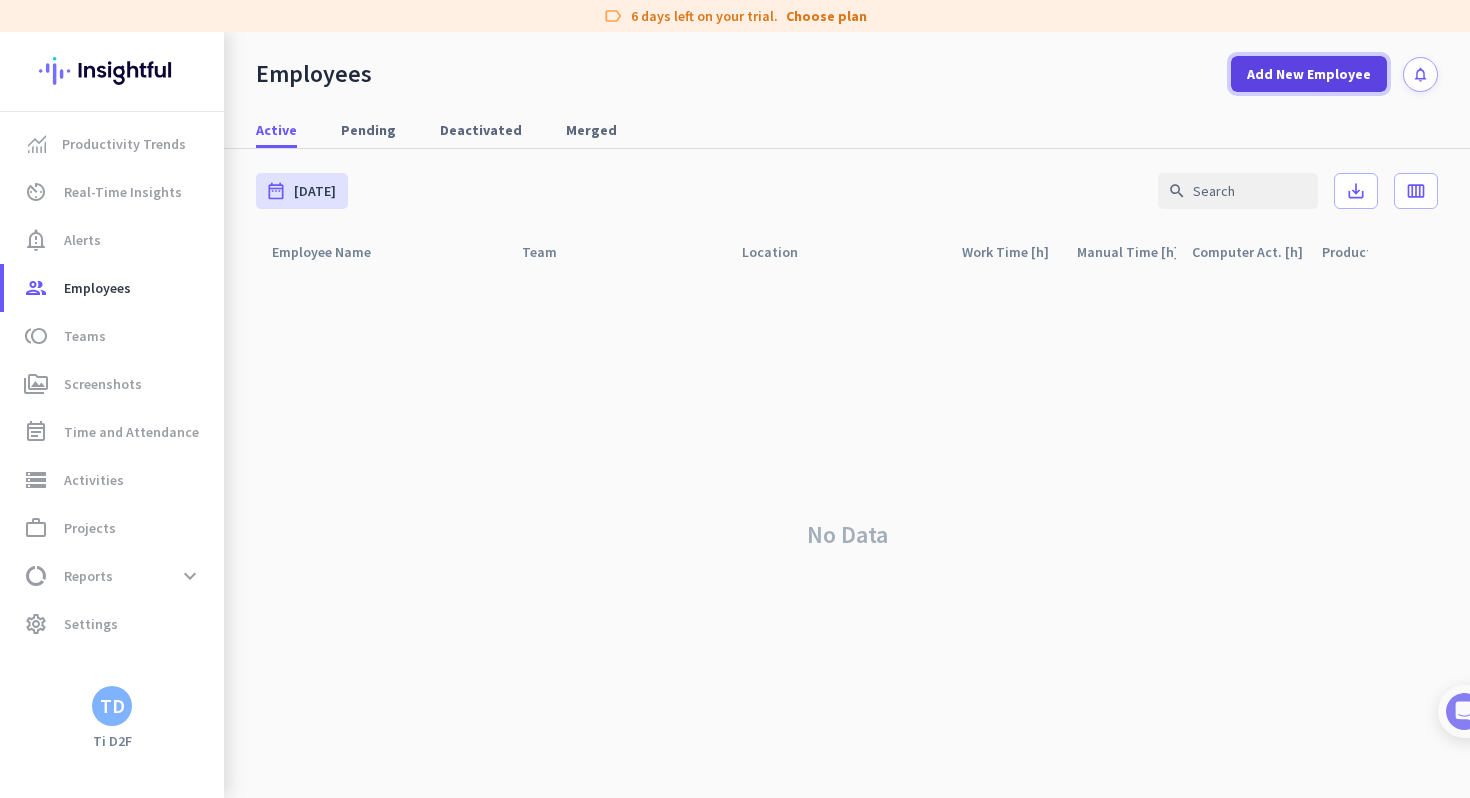 click on "Add New Employee" at bounding box center (1309, 74) 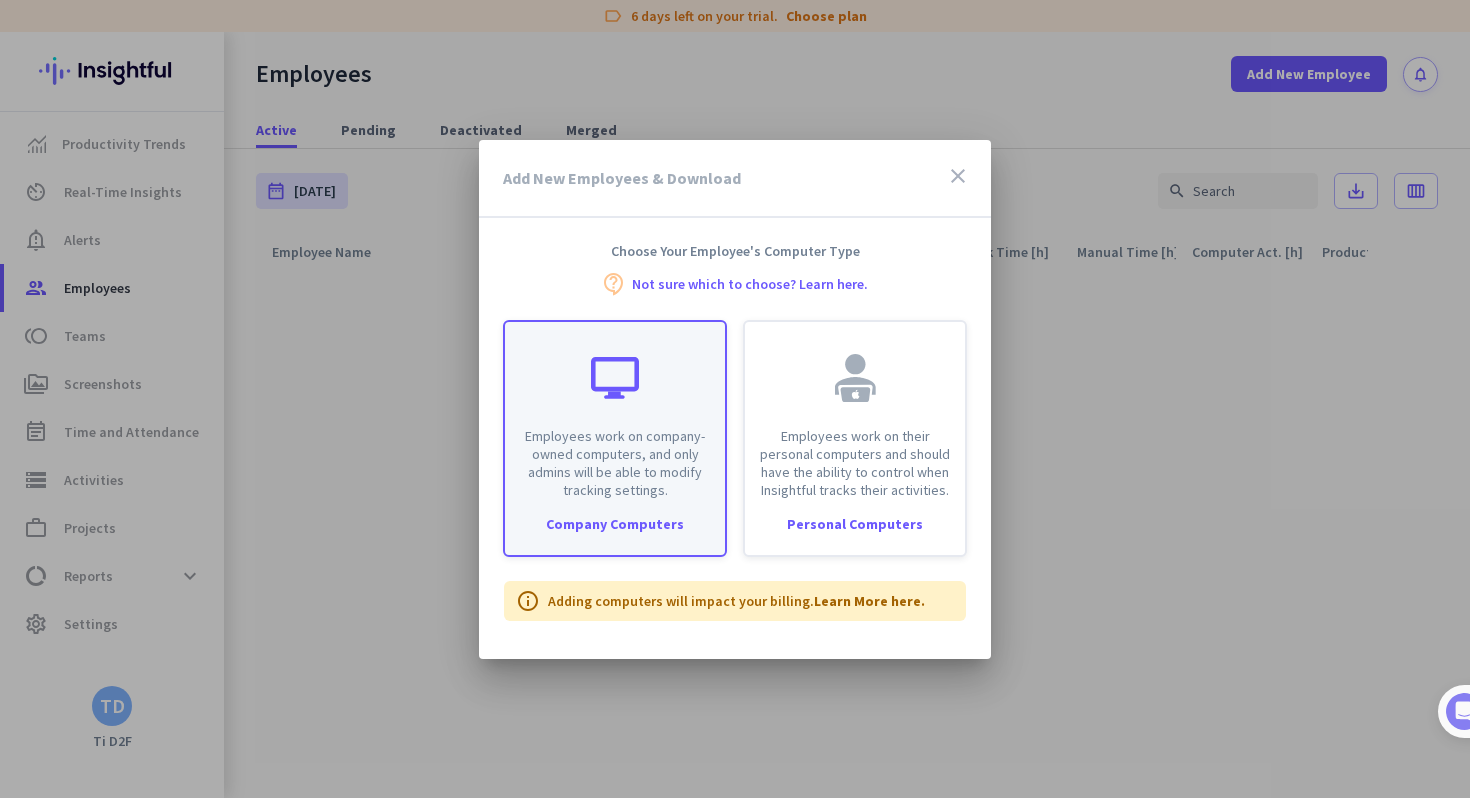 click on "Employees work on company-owned computers, and only admins will be able to modify tracking settings." at bounding box center [615, 463] 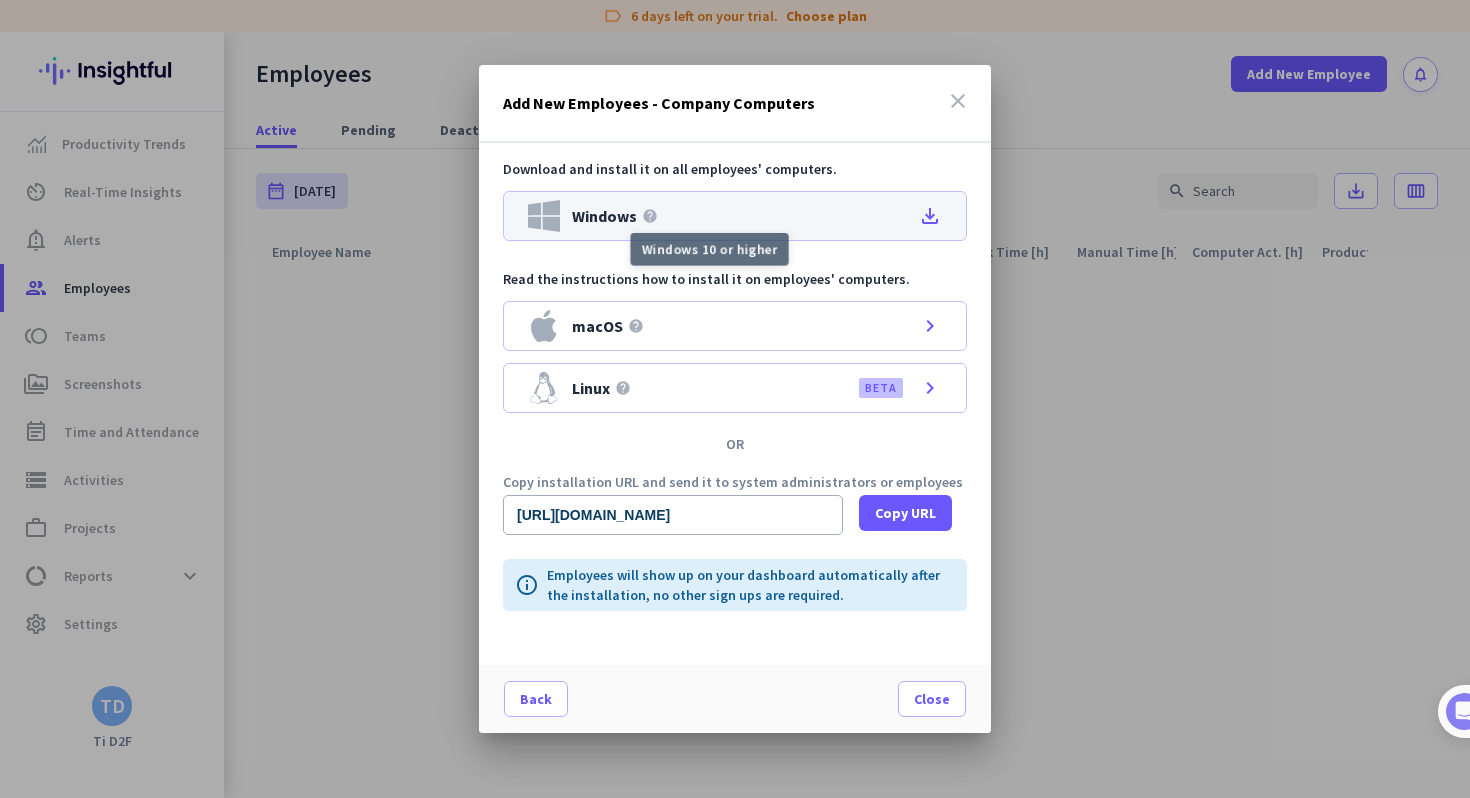 click on "help" at bounding box center (650, 216) 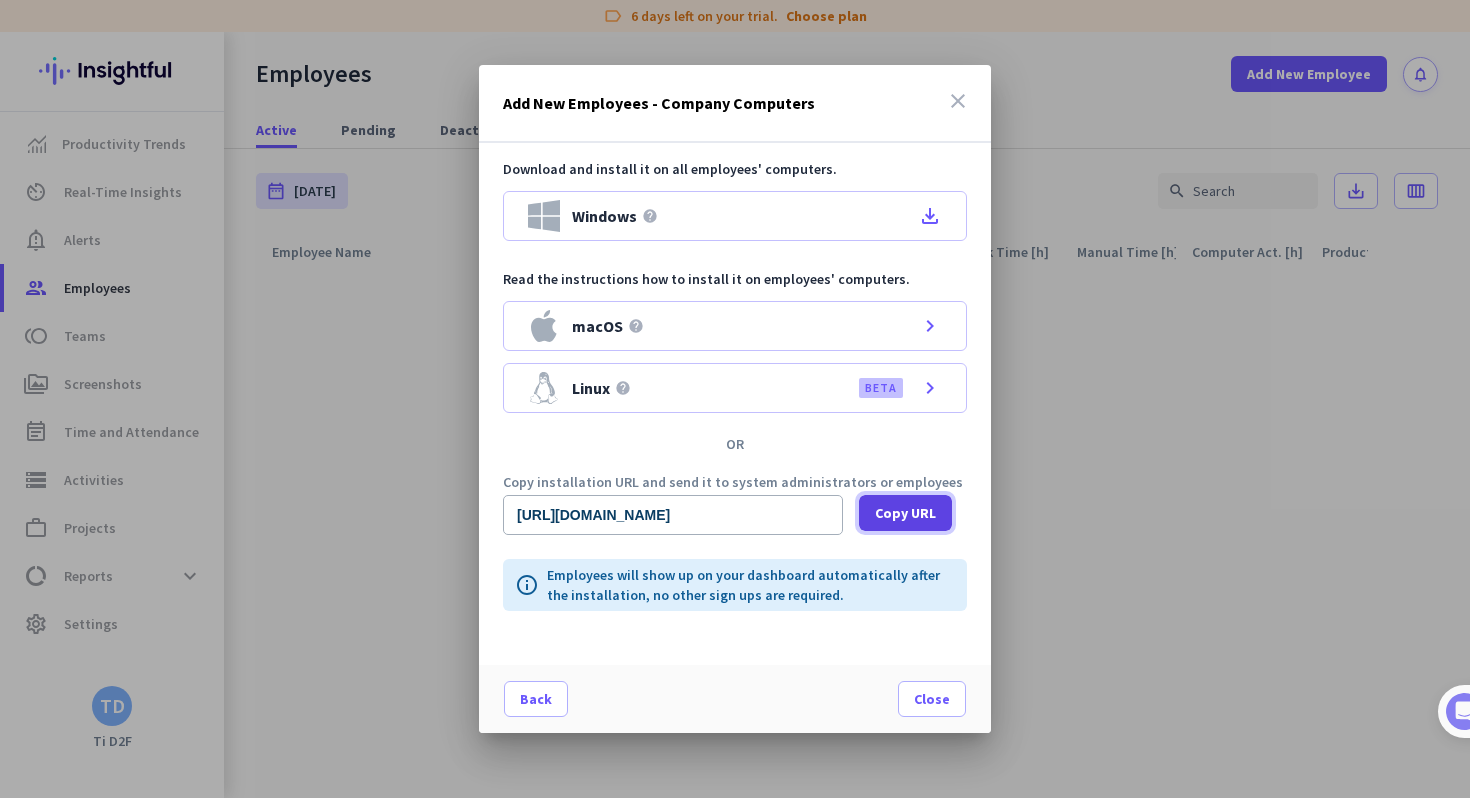 click on "Copy URL" at bounding box center (905, 513) 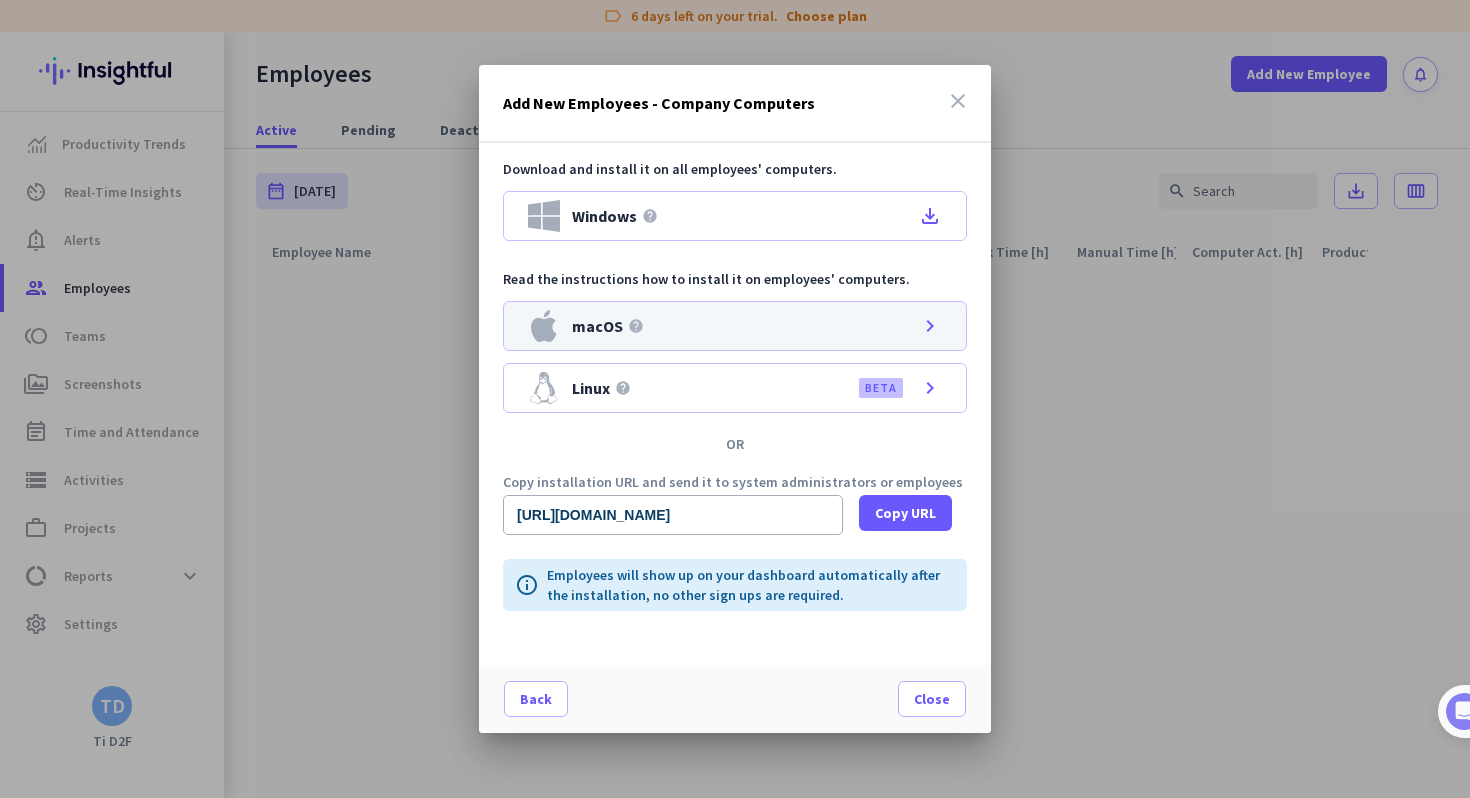 click on "macOS  help   chevron_right" at bounding box center [735, 326] 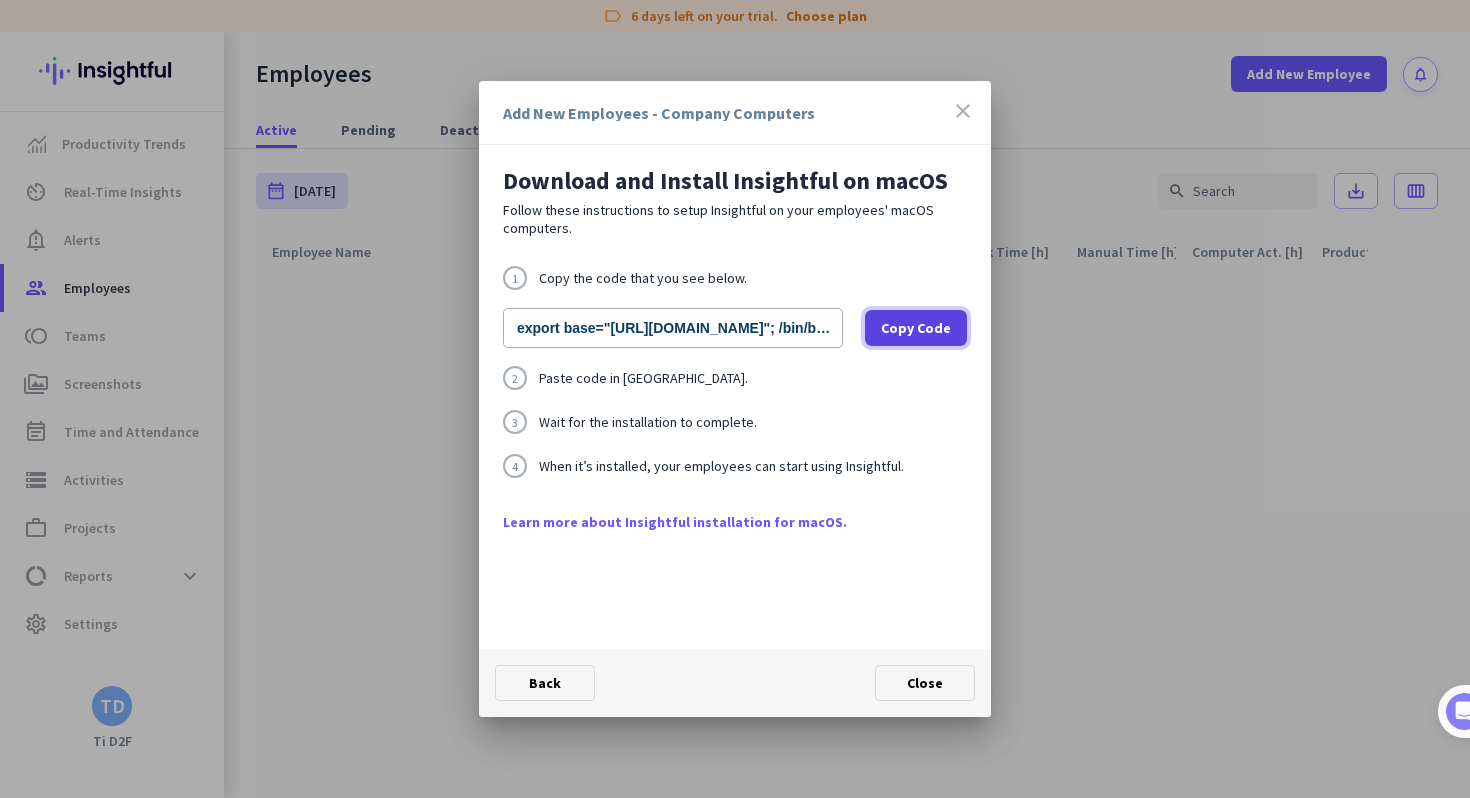 click on "Copy Code" at bounding box center (916, 328) 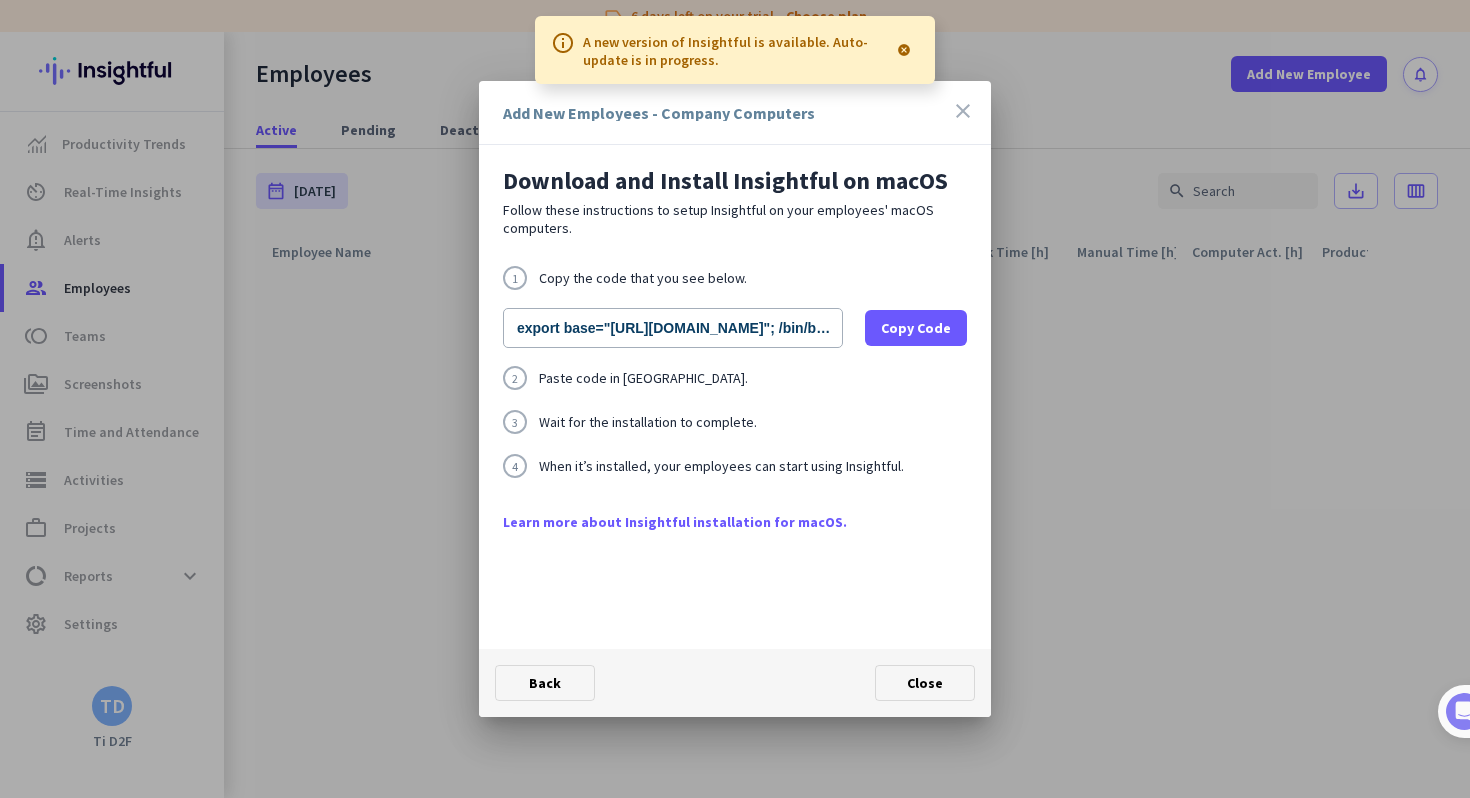 click on "A new version of Insightful is available. Auto-update is in progress." at bounding box center [736, 50] 